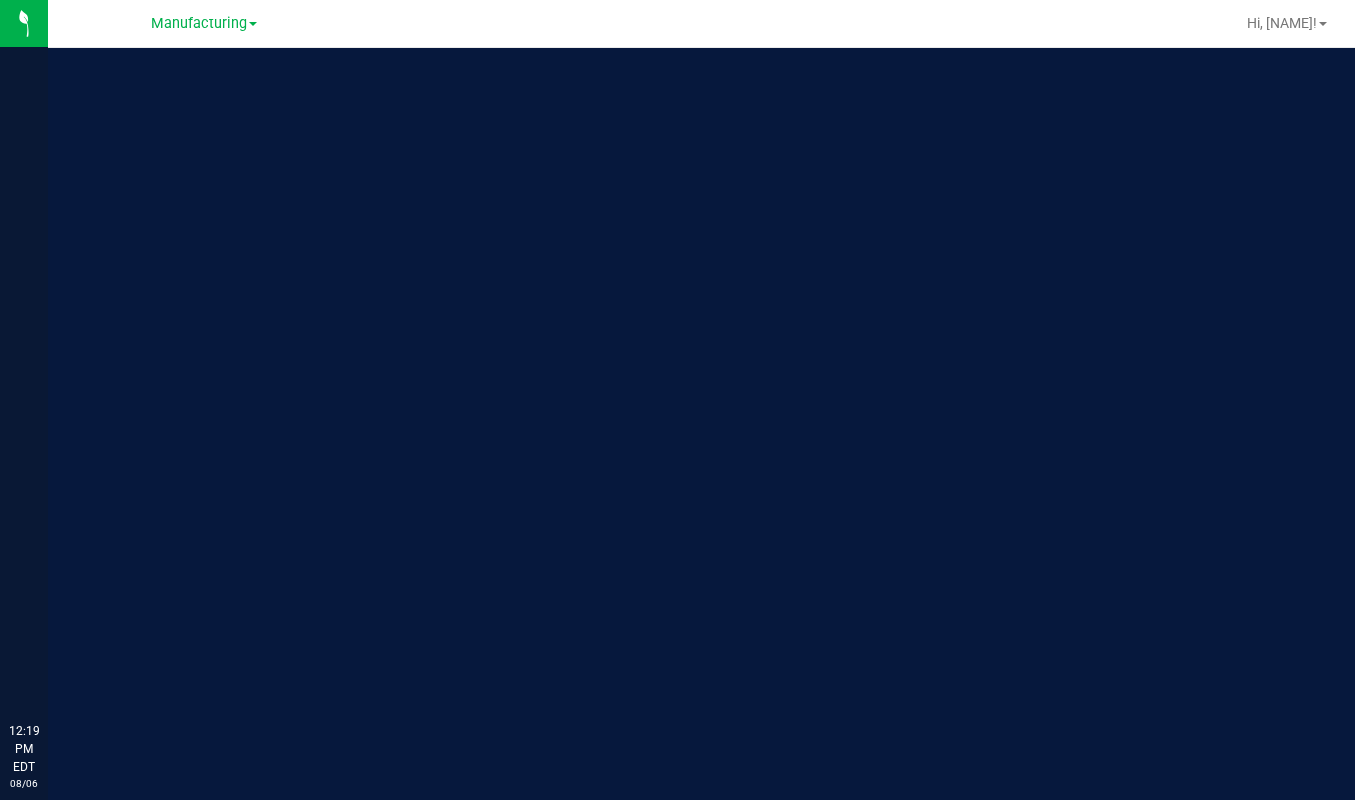 scroll, scrollTop: 0, scrollLeft: 0, axis: both 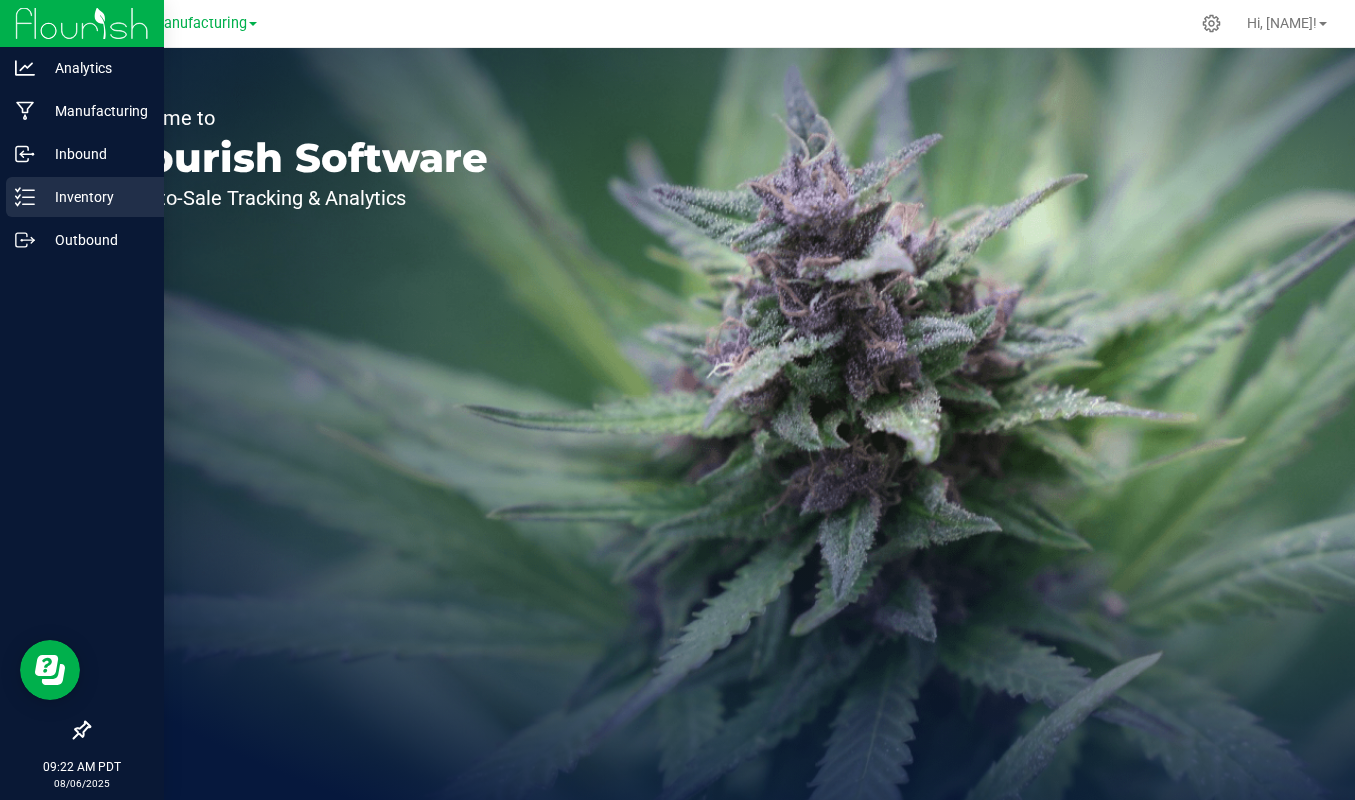 click on "Inventory" at bounding box center (95, 197) 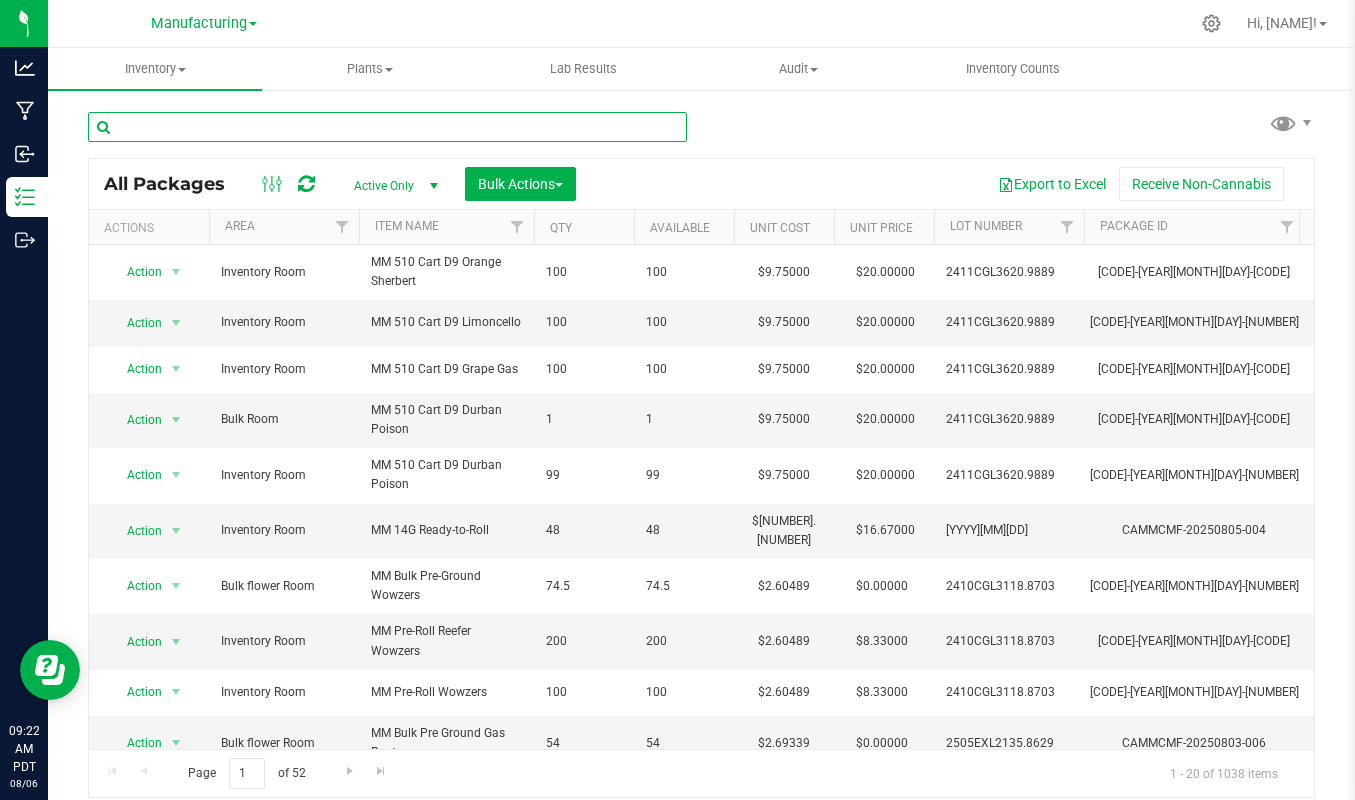 click at bounding box center [387, 127] 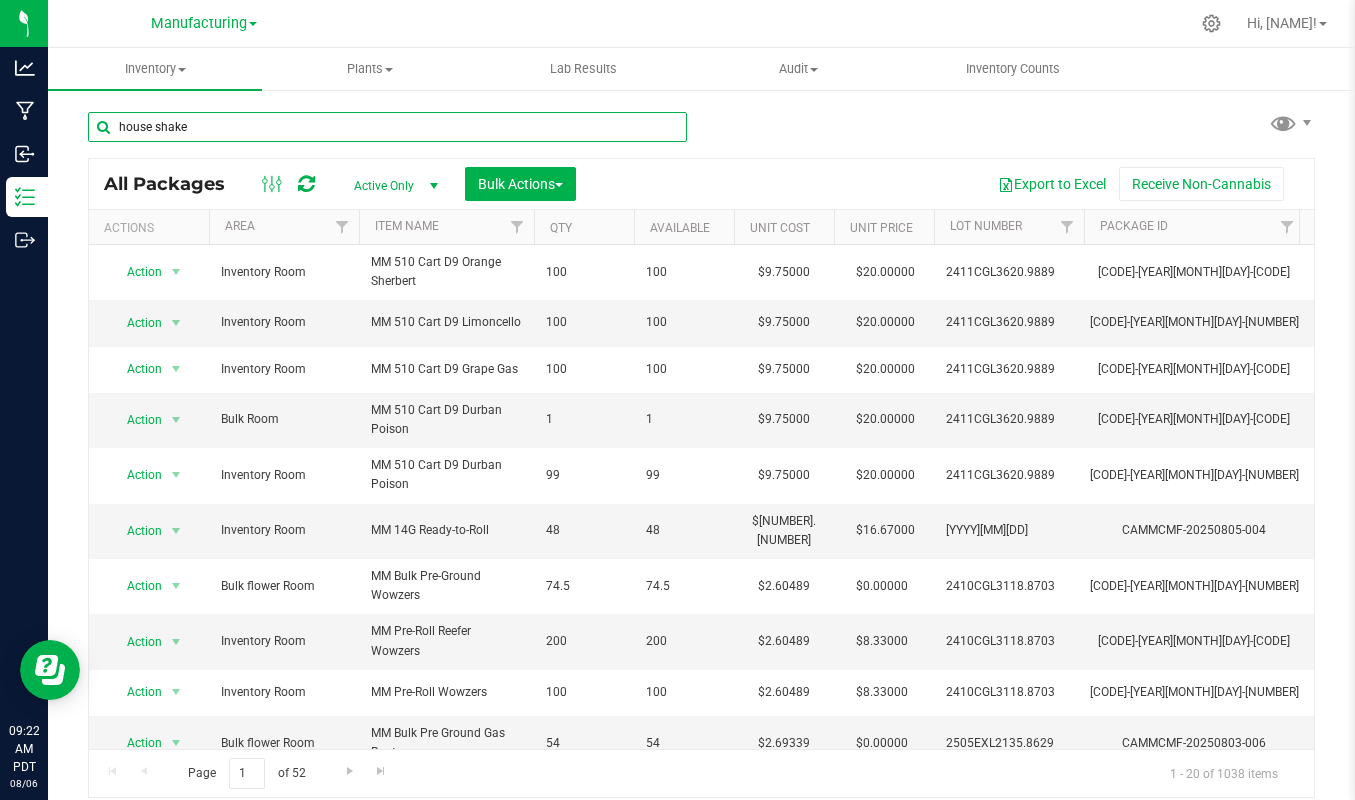 type on "house shake" 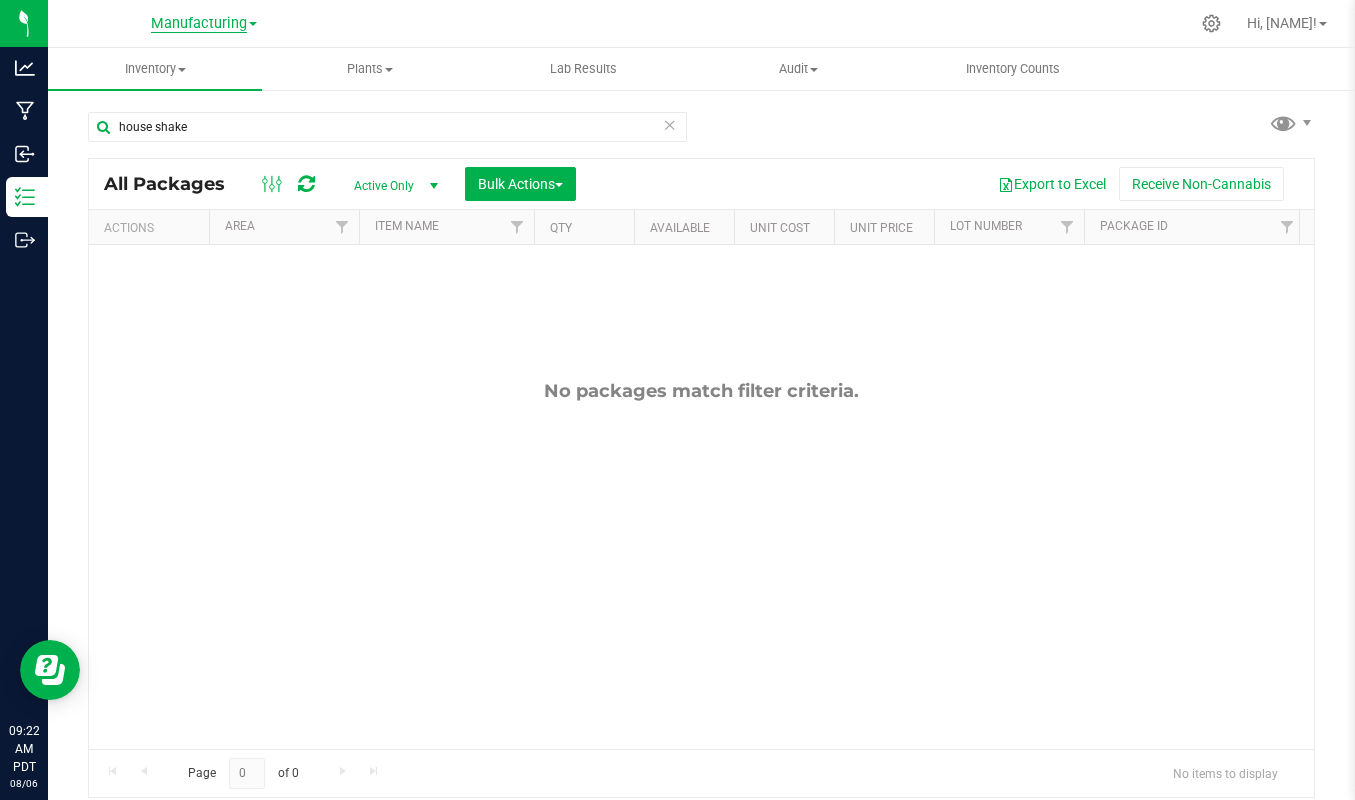 click on "Manufacturing" at bounding box center (199, 24) 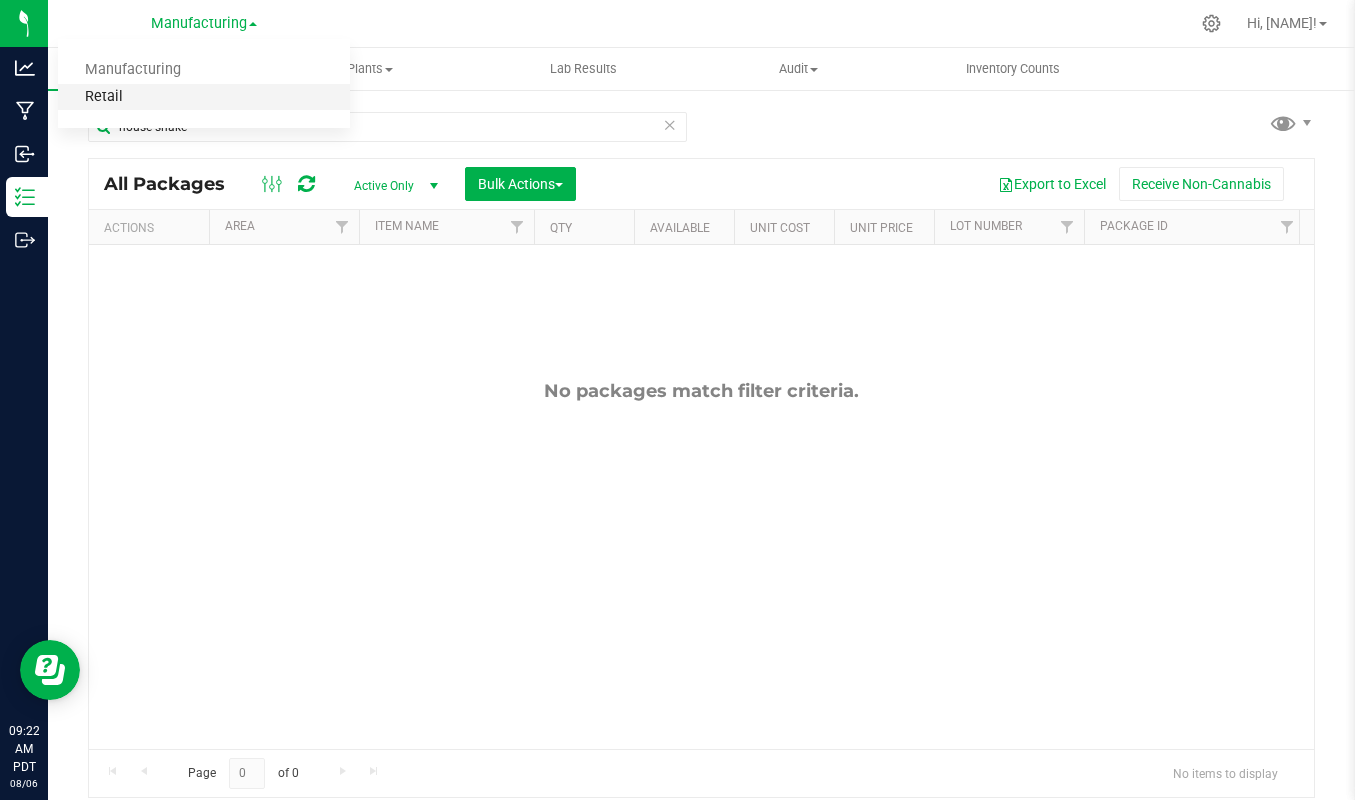 click on "Retail" at bounding box center [204, 97] 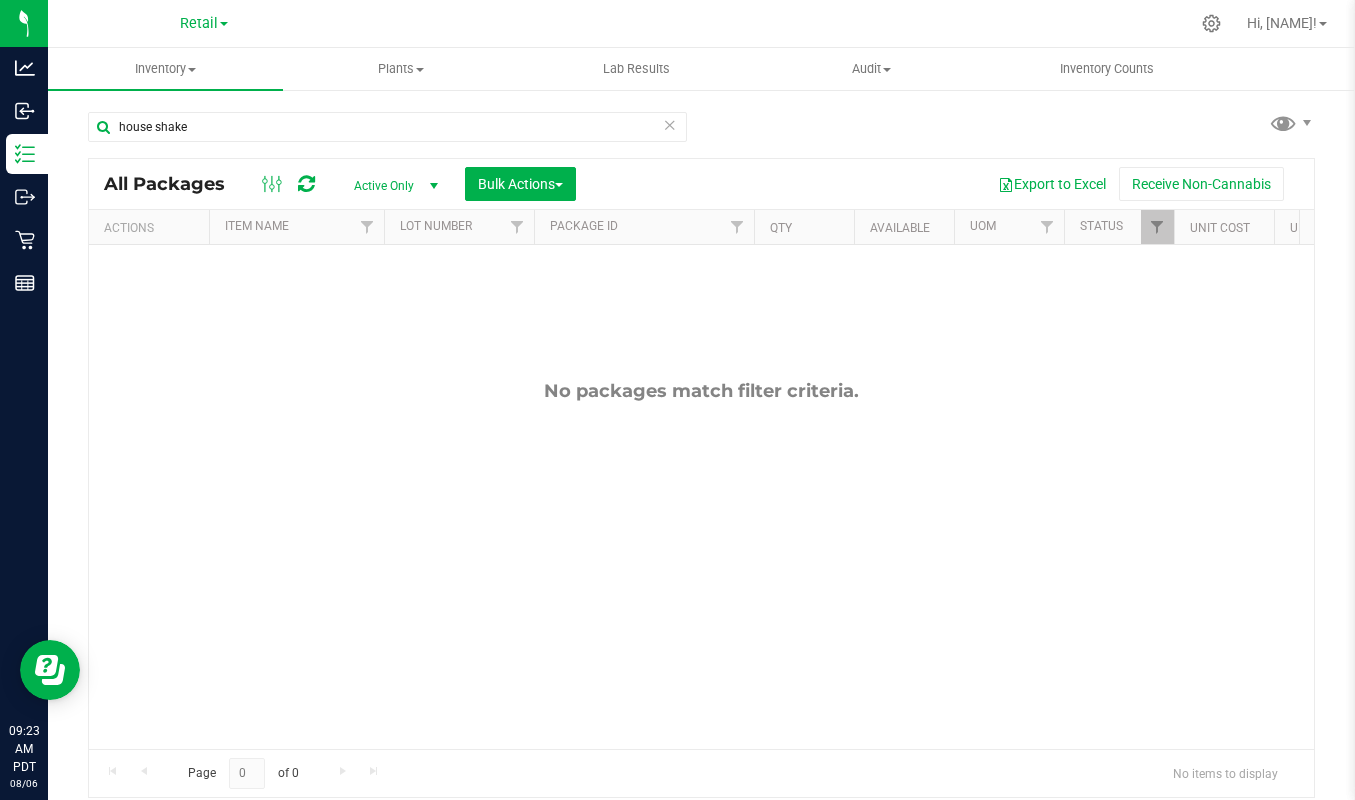 click on "Active Only" at bounding box center (392, 186) 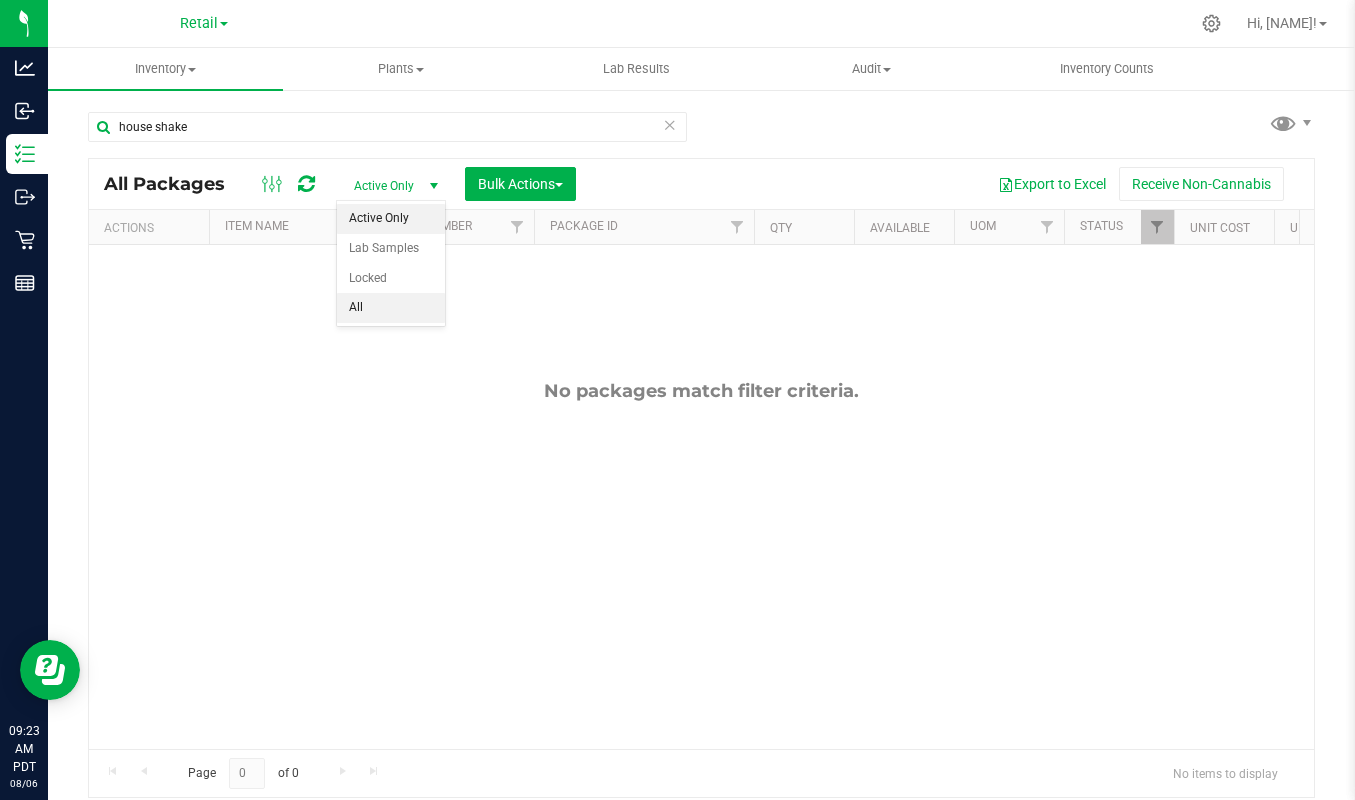 click on "All" at bounding box center (391, 308) 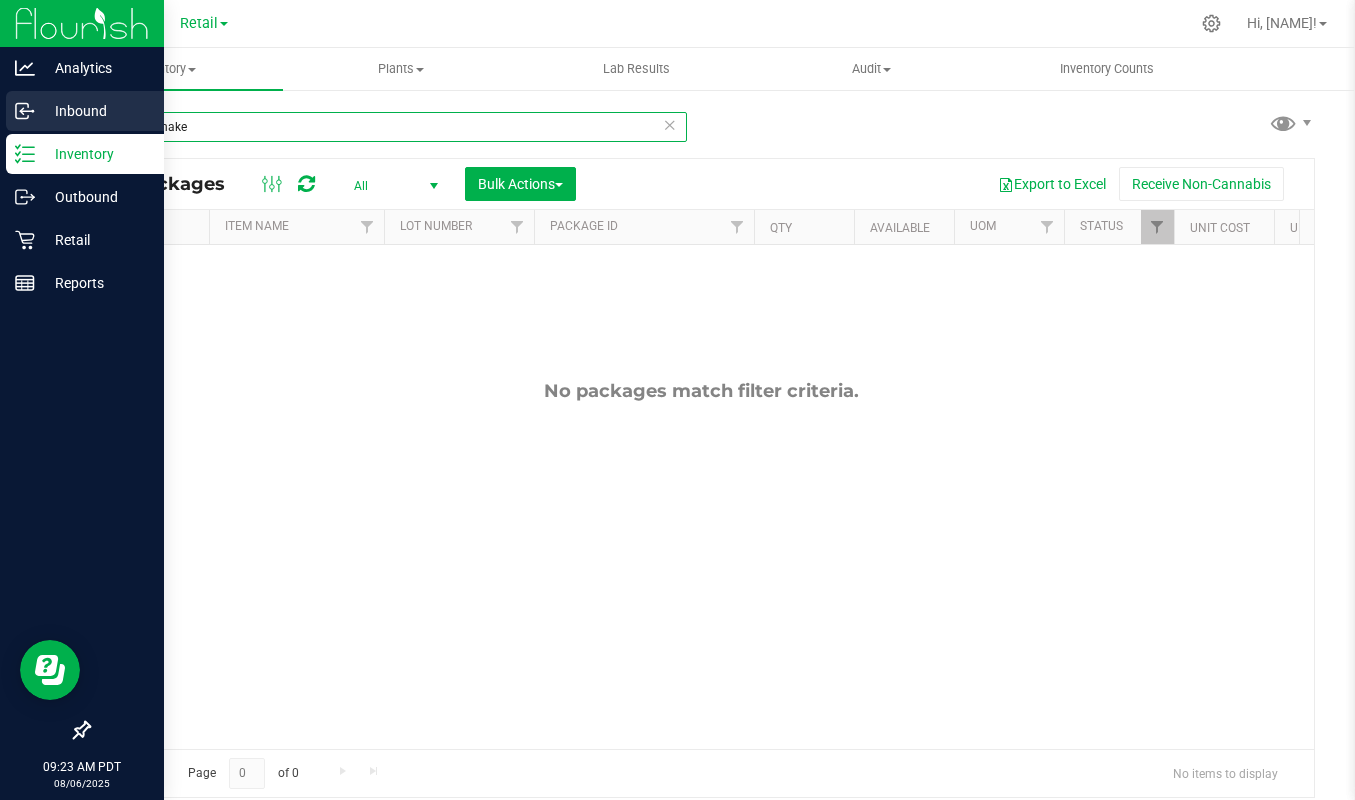drag, startPoint x: 201, startPoint y: 115, endPoint x: 41, endPoint y: 117, distance: 160.0125 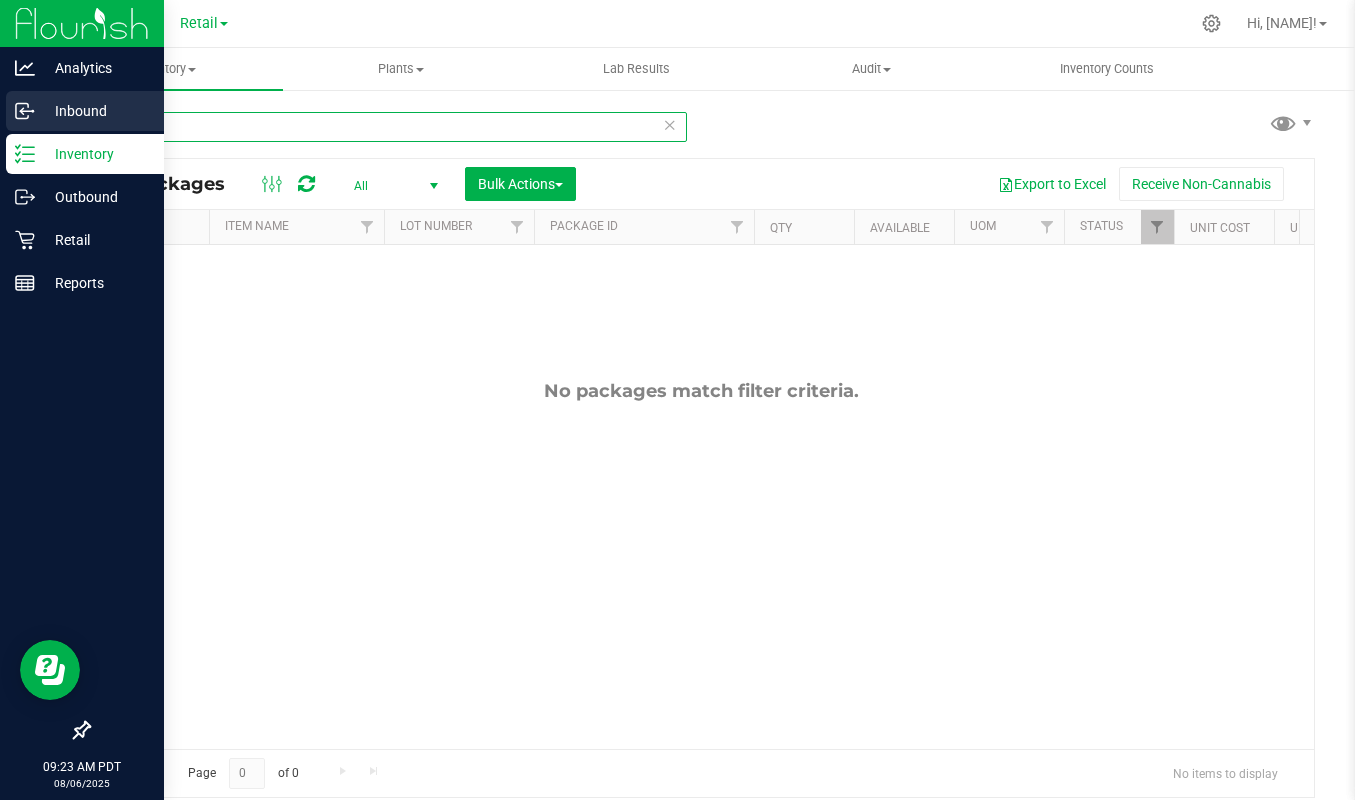 type on "House" 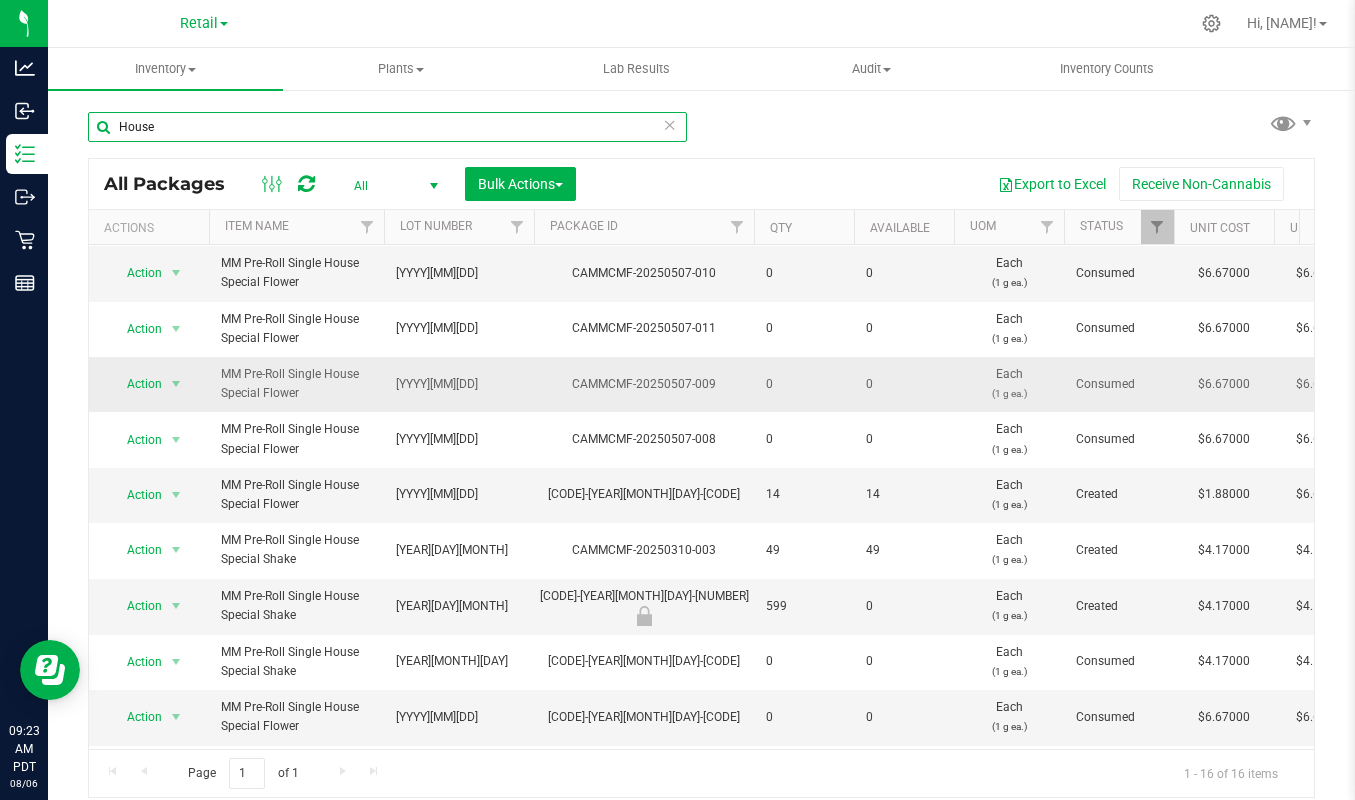 scroll, scrollTop: 200, scrollLeft: 0, axis: vertical 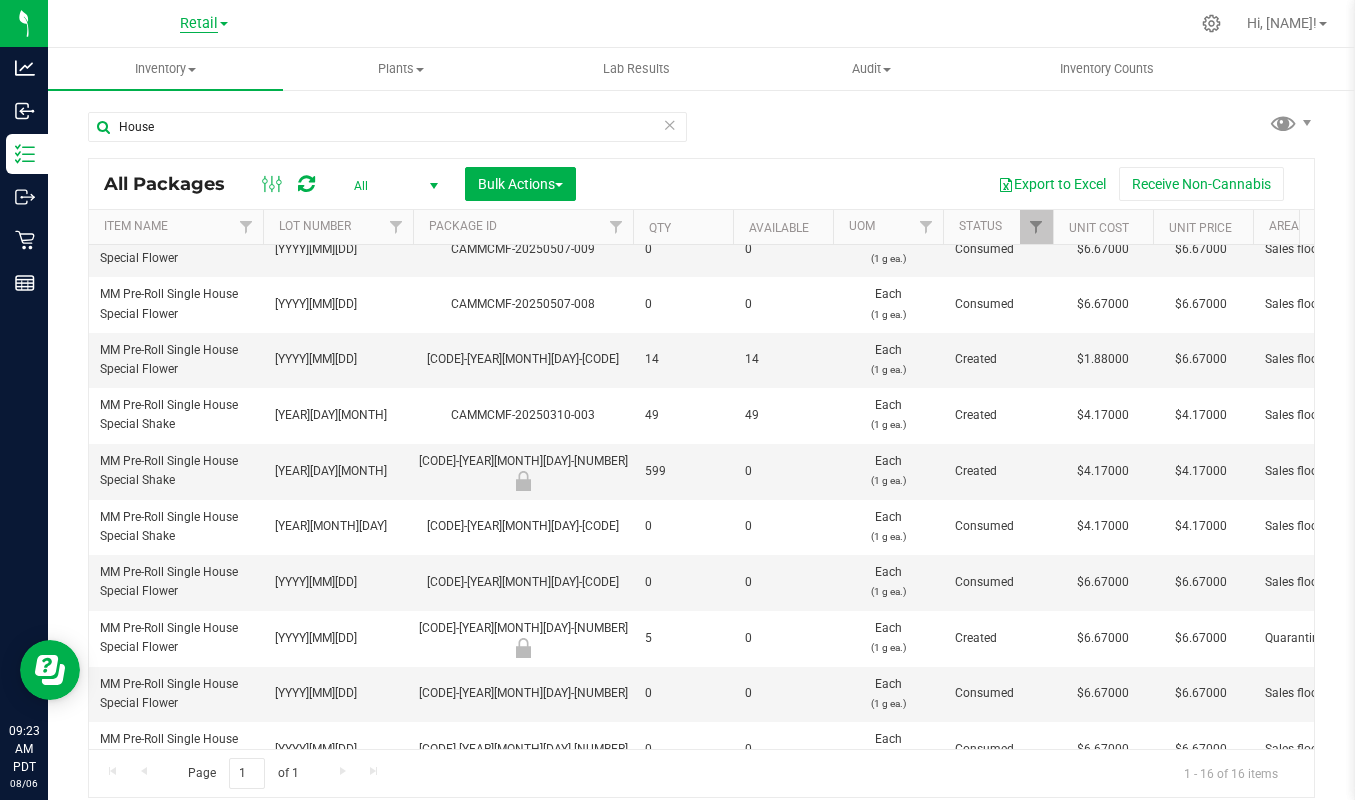 click on "Retail" at bounding box center [199, 24] 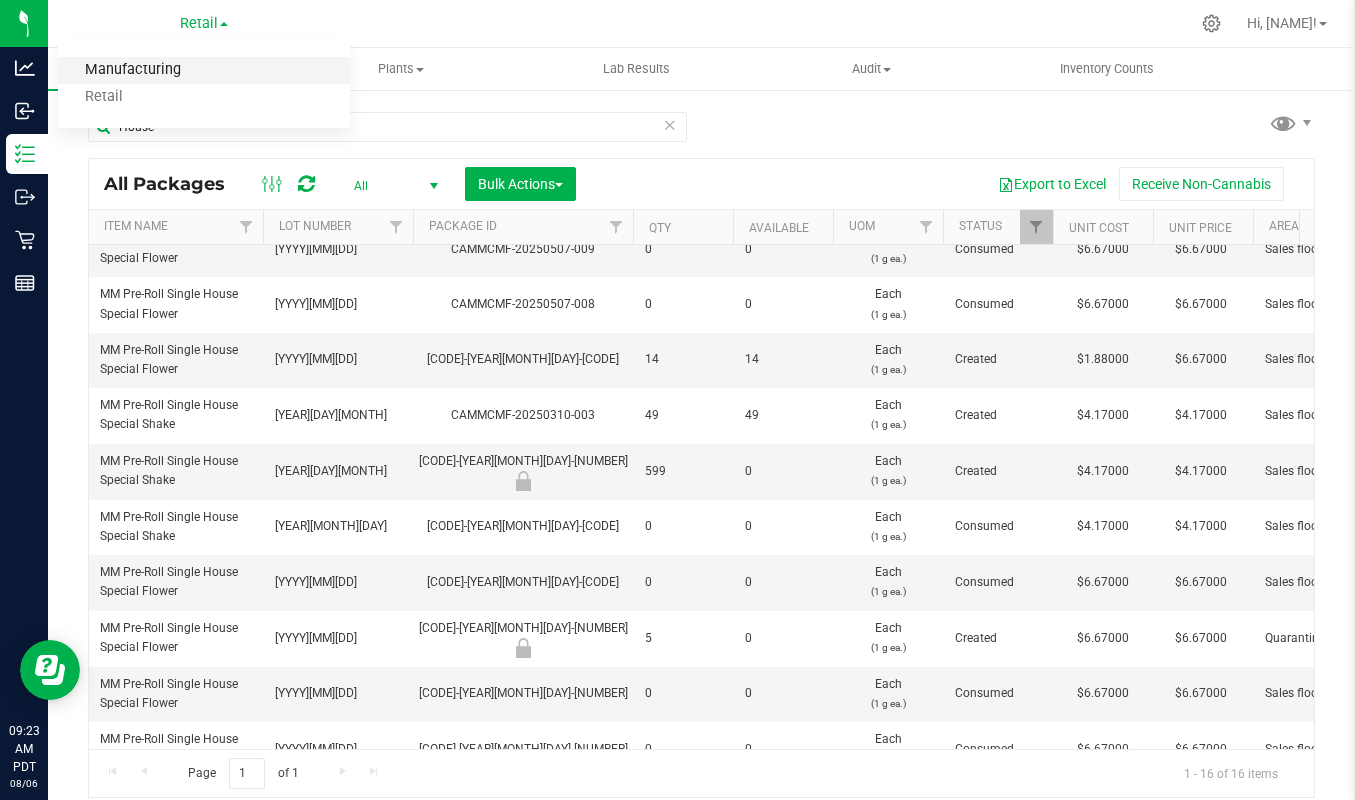 click on "Manufacturing" at bounding box center [204, 70] 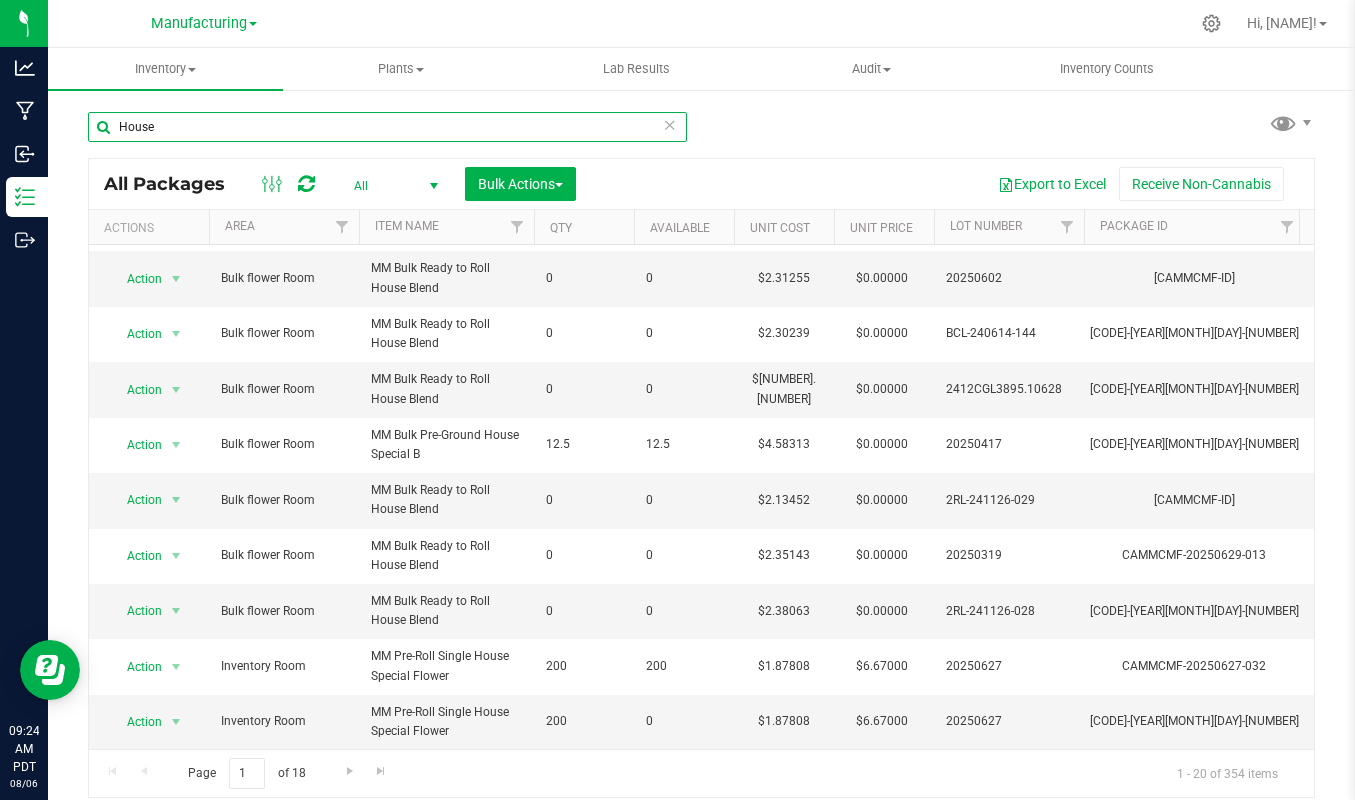 click on "House" at bounding box center (387, 127) 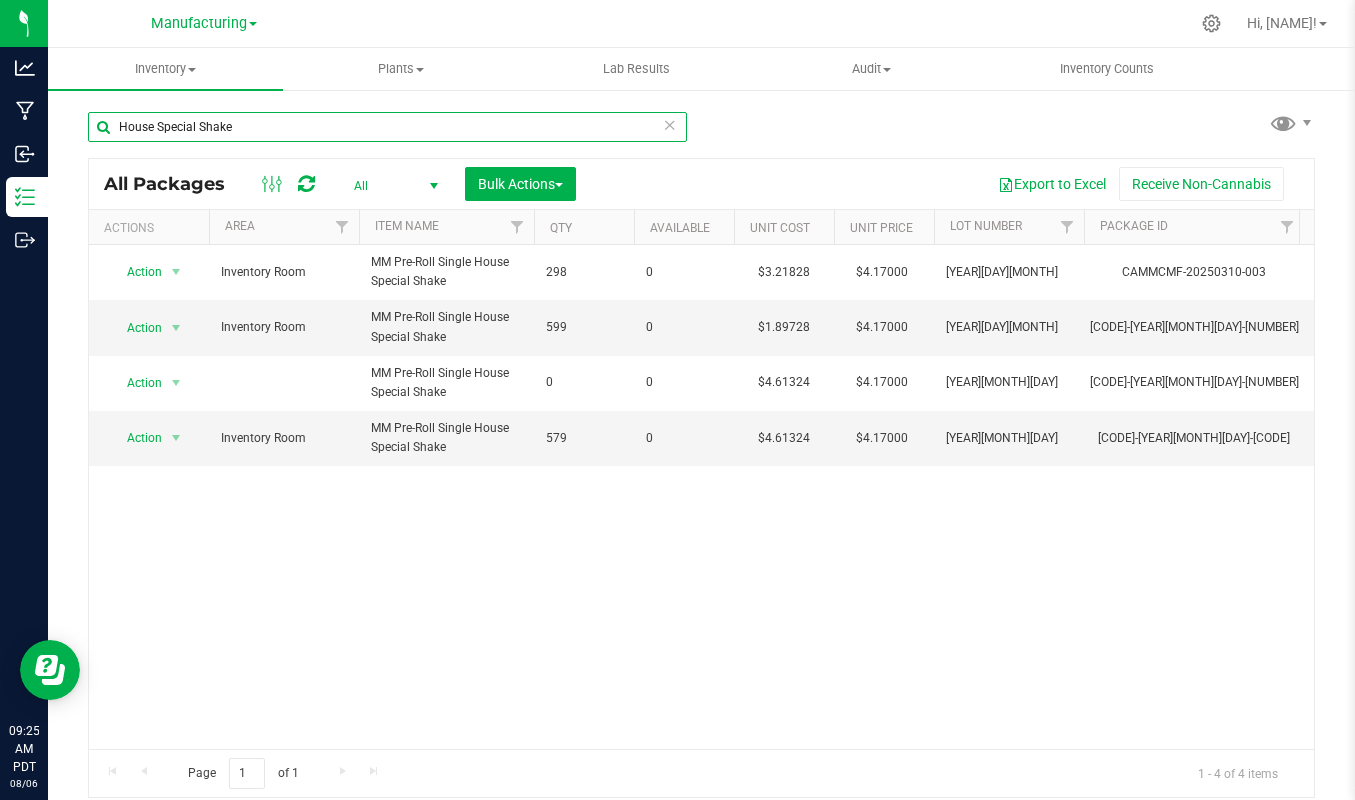 click on "House Special Shake" at bounding box center [387, 127] 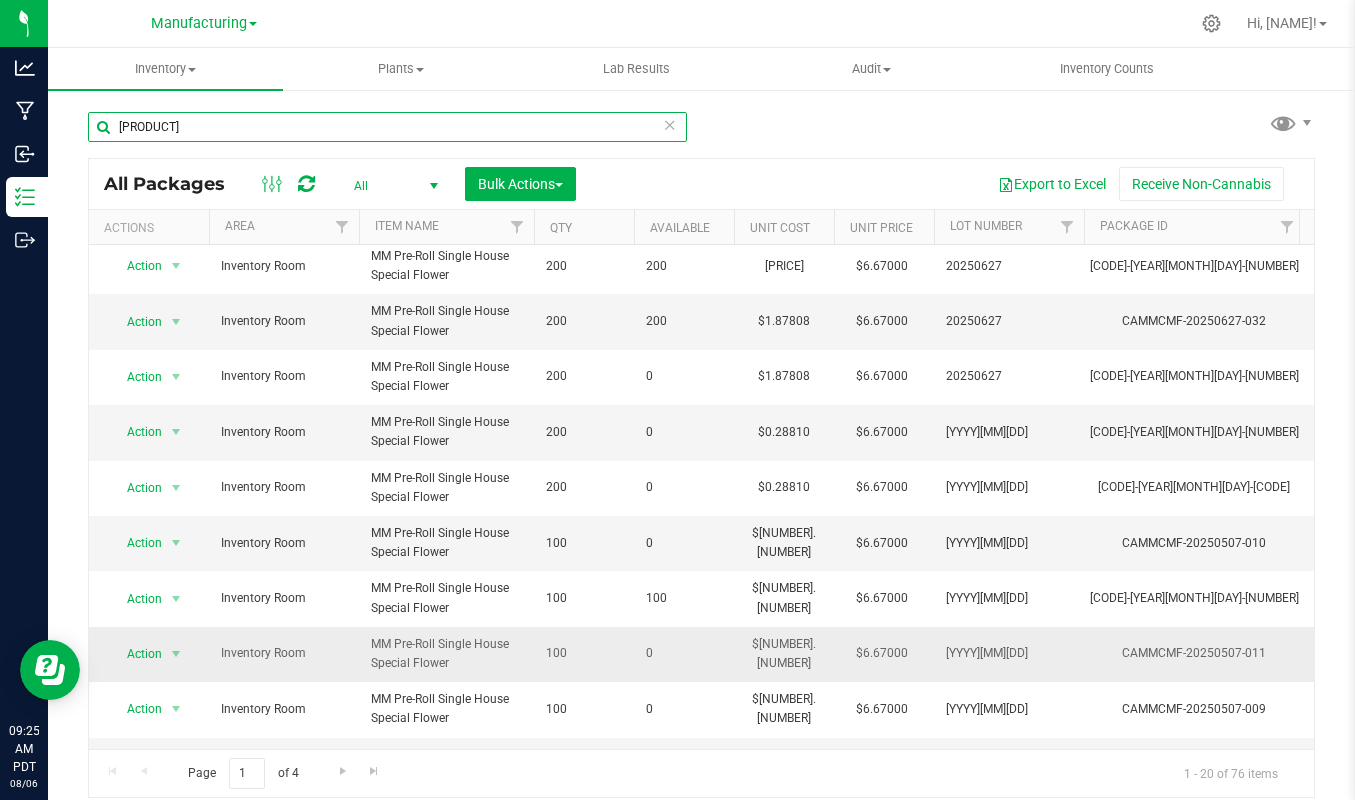 scroll, scrollTop: 0, scrollLeft: 0, axis: both 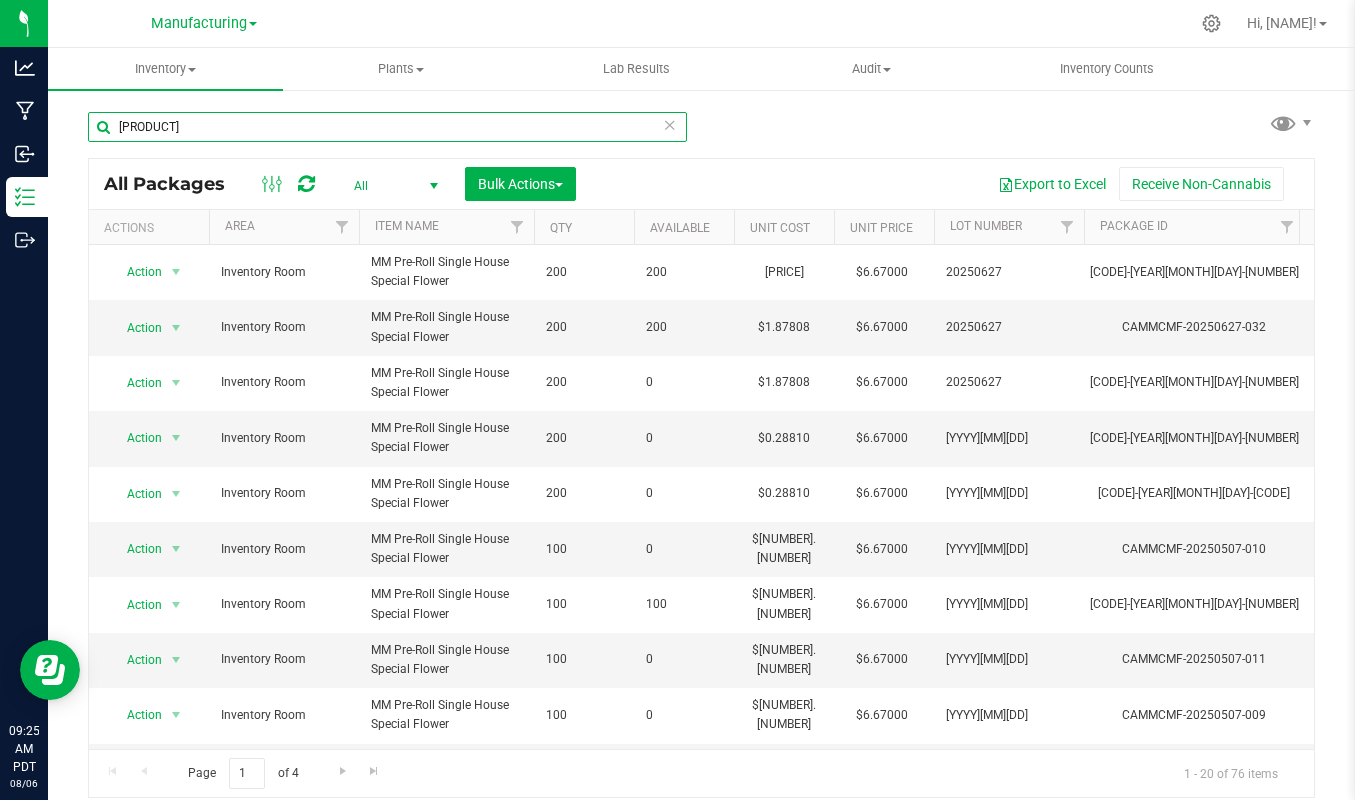 type on "[PRODUCT]" 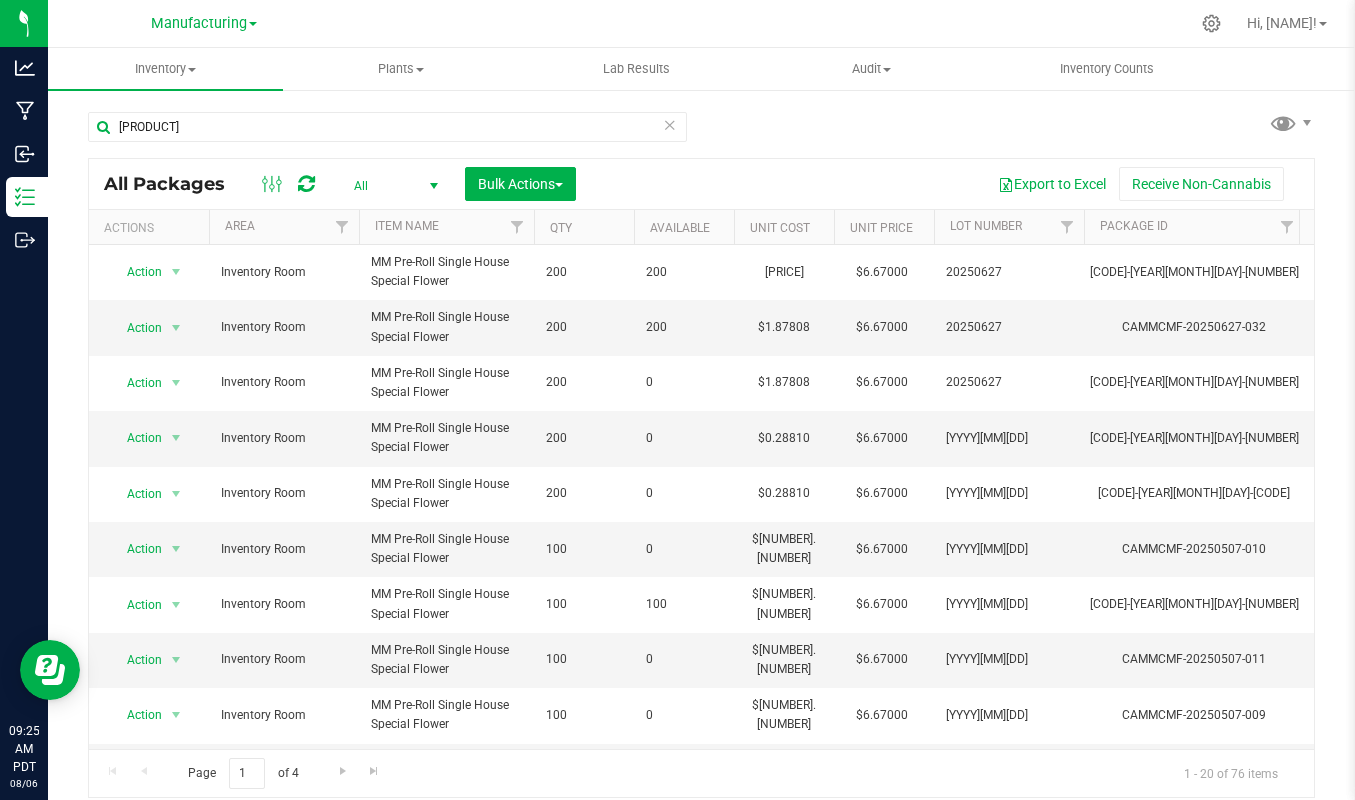 click on "Qty" at bounding box center (584, 227) 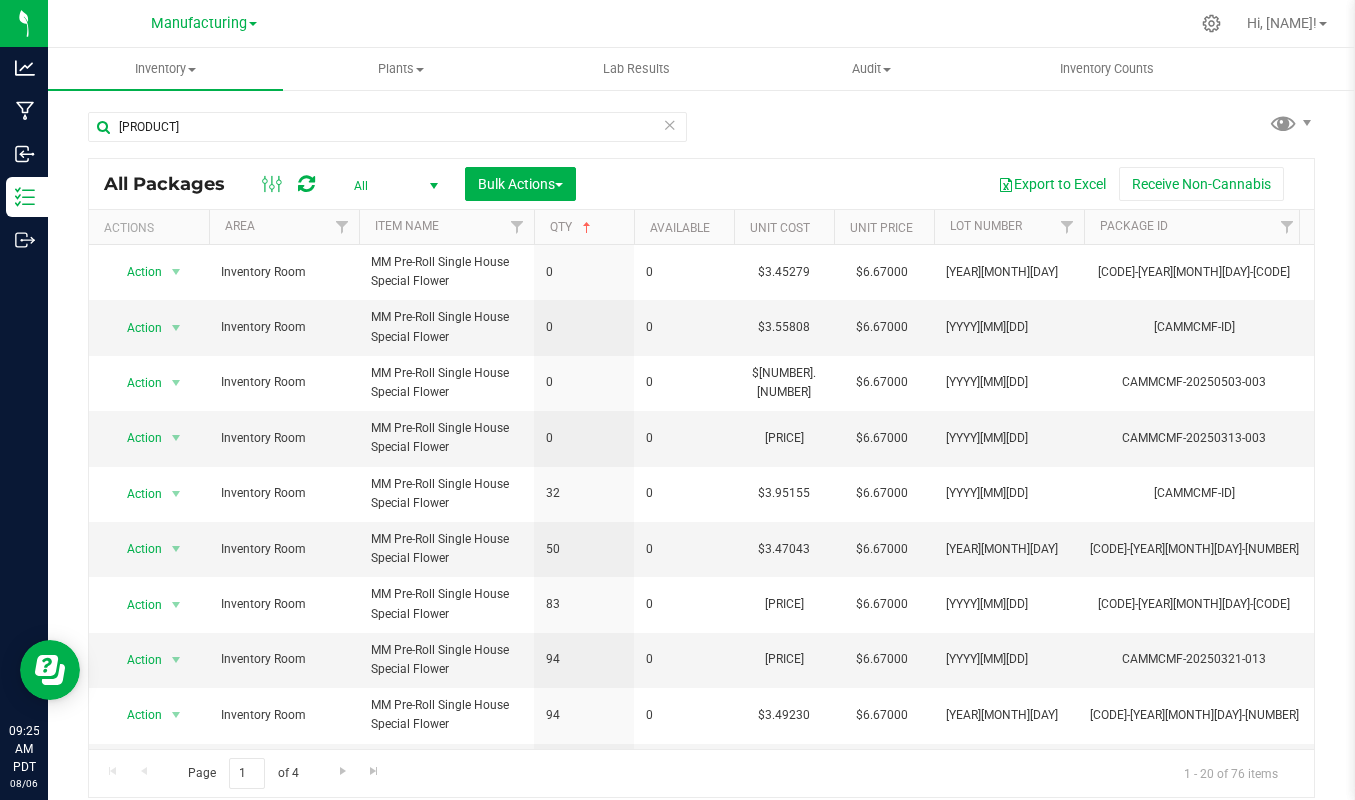 click on "Qty" at bounding box center [584, 227] 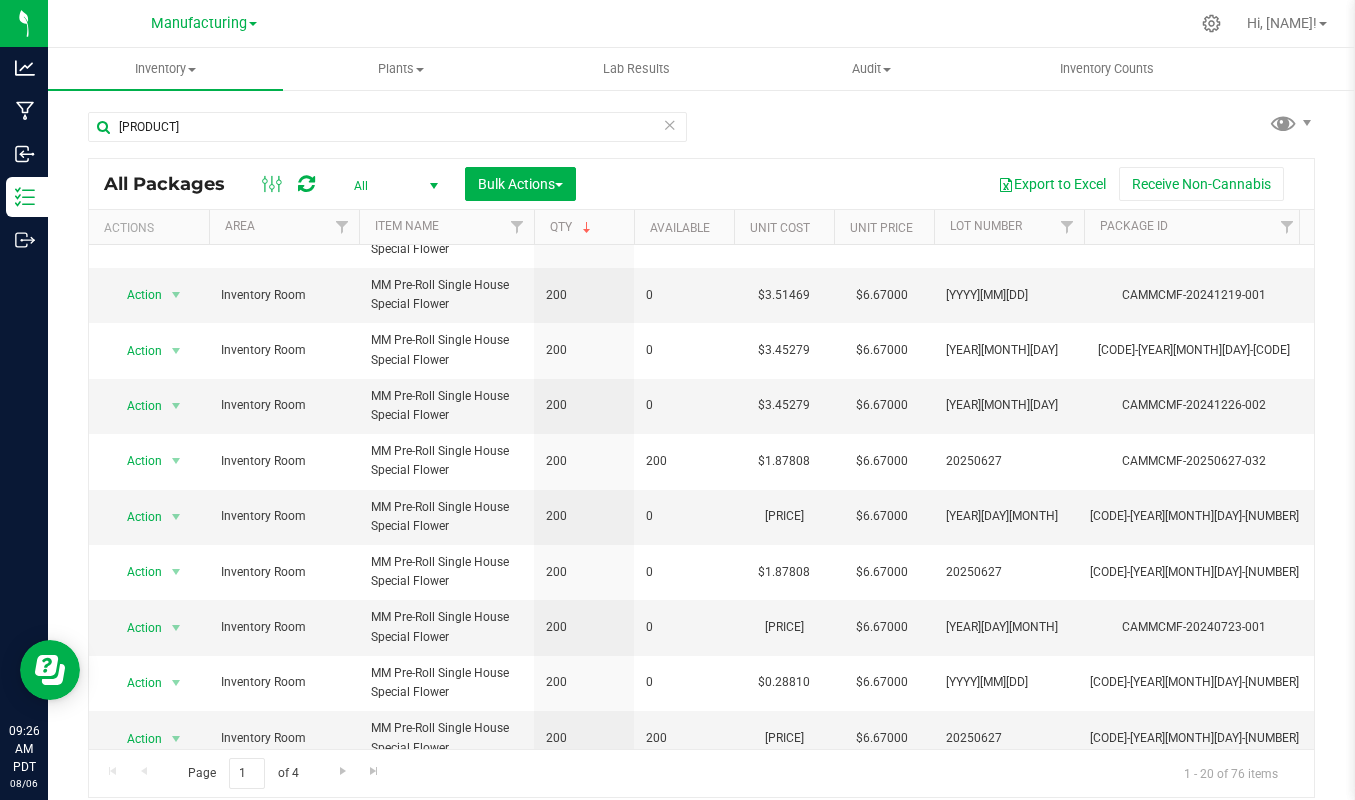 scroll, scrollTop: 18, scrollLeft: 0, axis: vertical 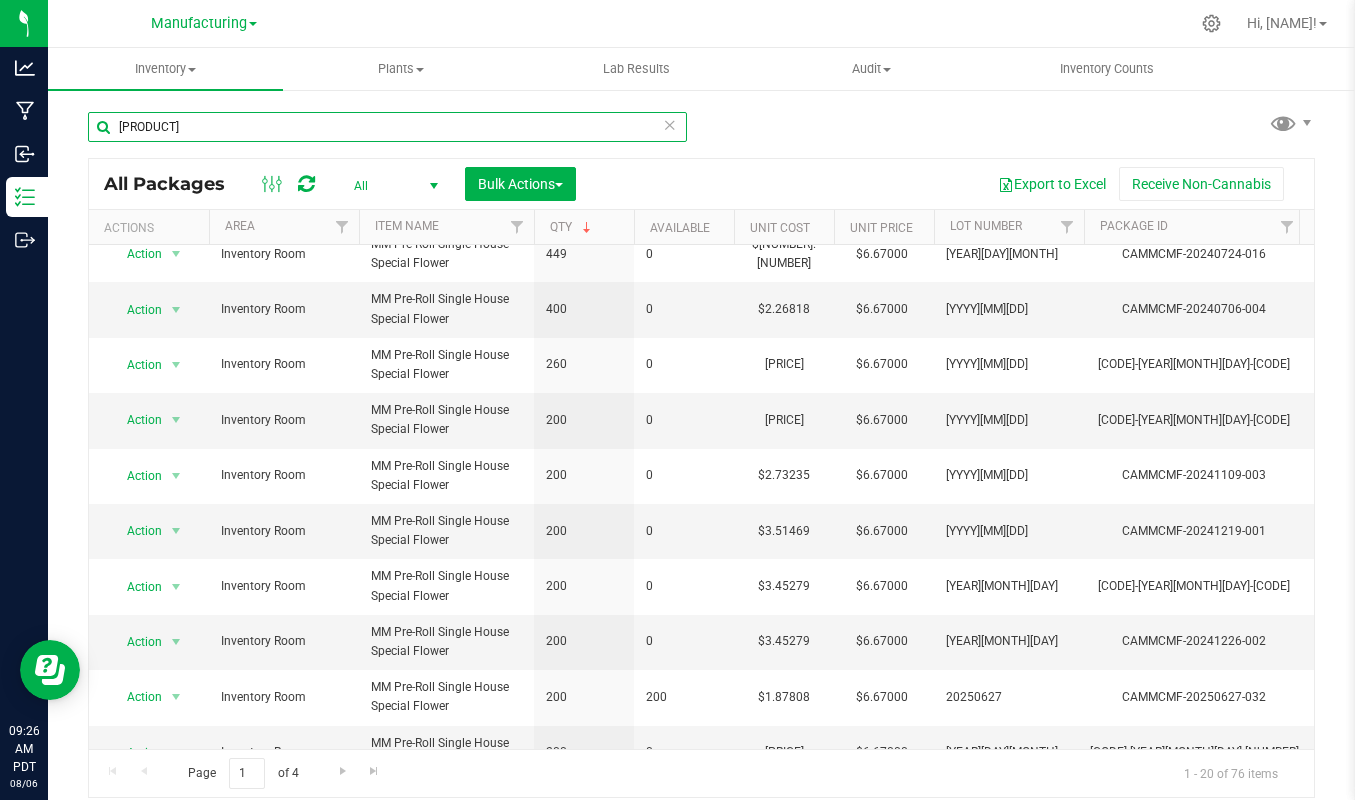 drag, startPoint x: 263, startPoint y: 123, endPoint x: 200, endPoint y: 153, distance: 69.77822 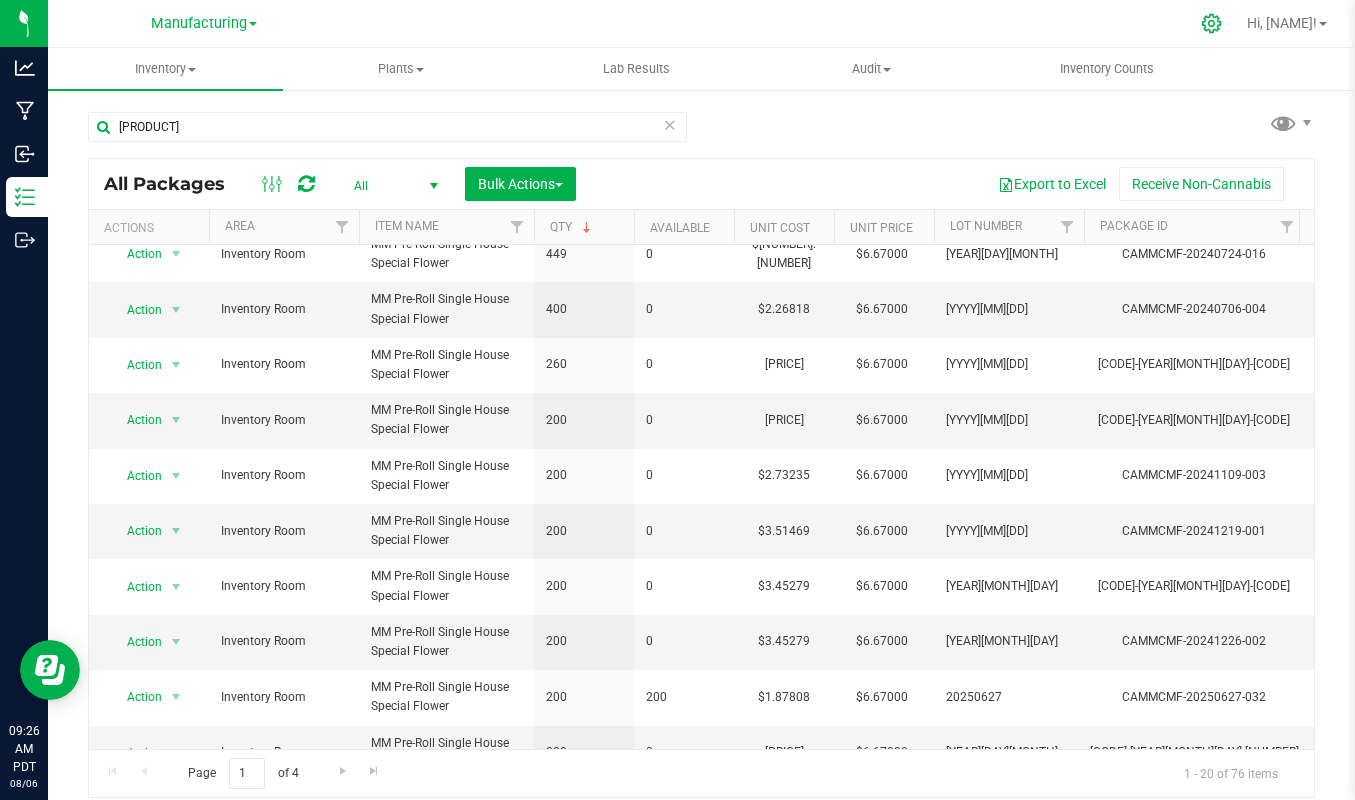 click 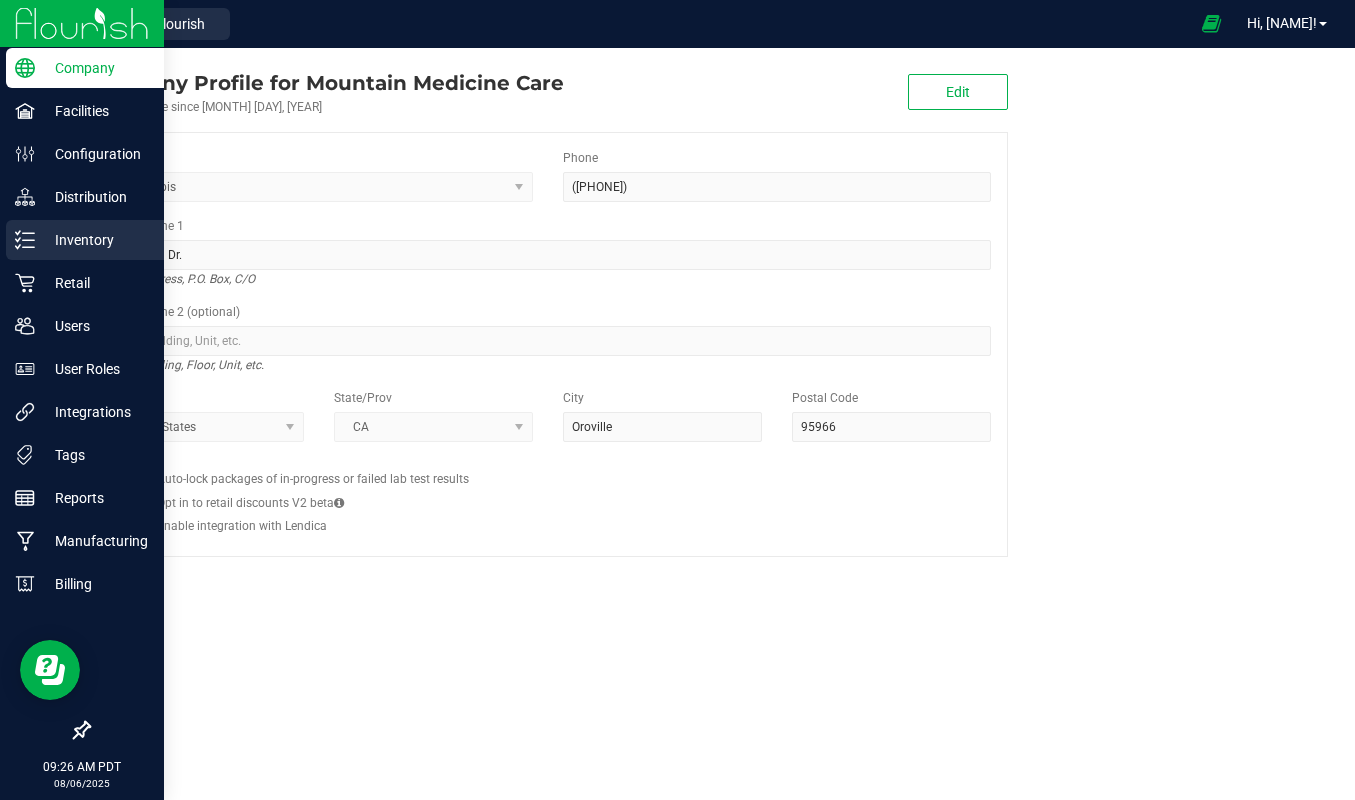 click on "Inventory" at bounding box center (95, 240) 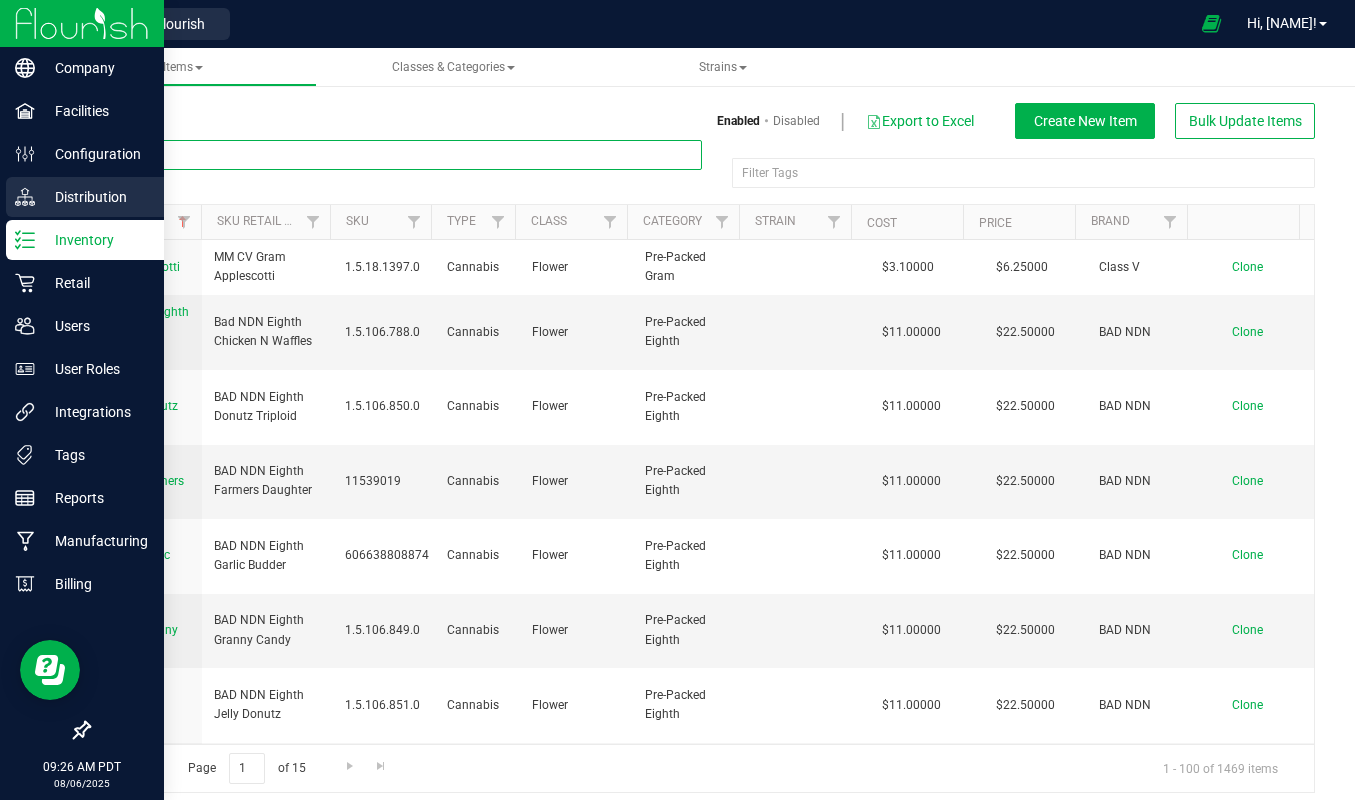 click at bounding box center (395, 155) 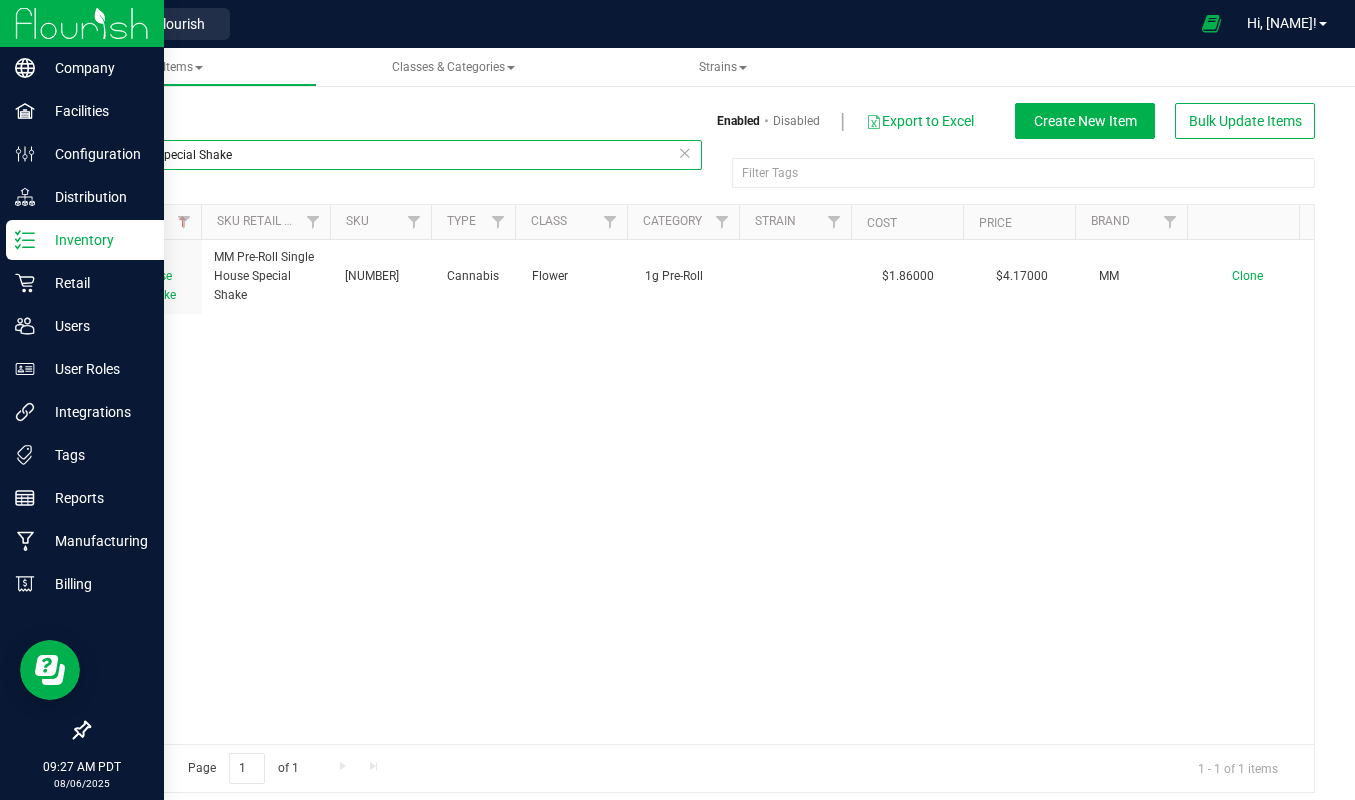 type on "House Special Shake" 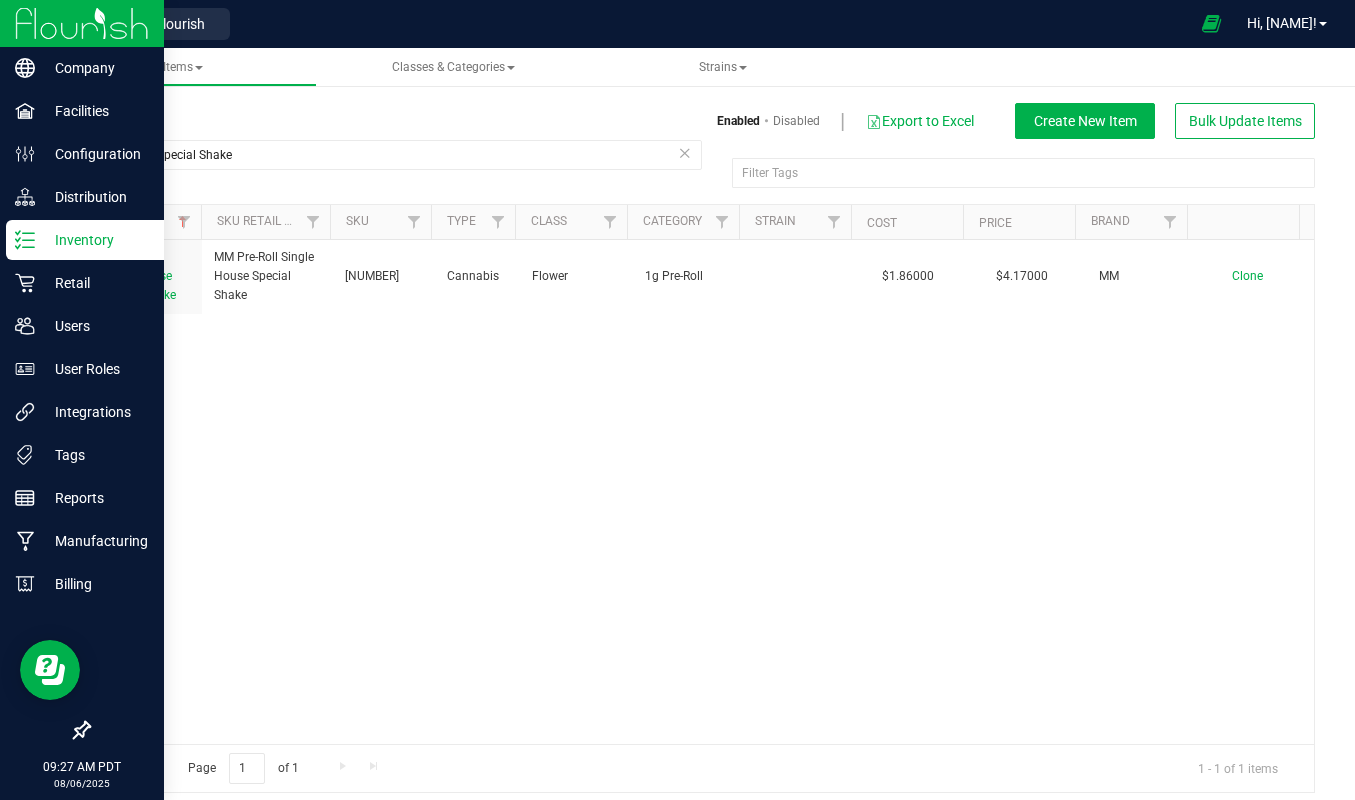 click at bounding box center (82, 23) 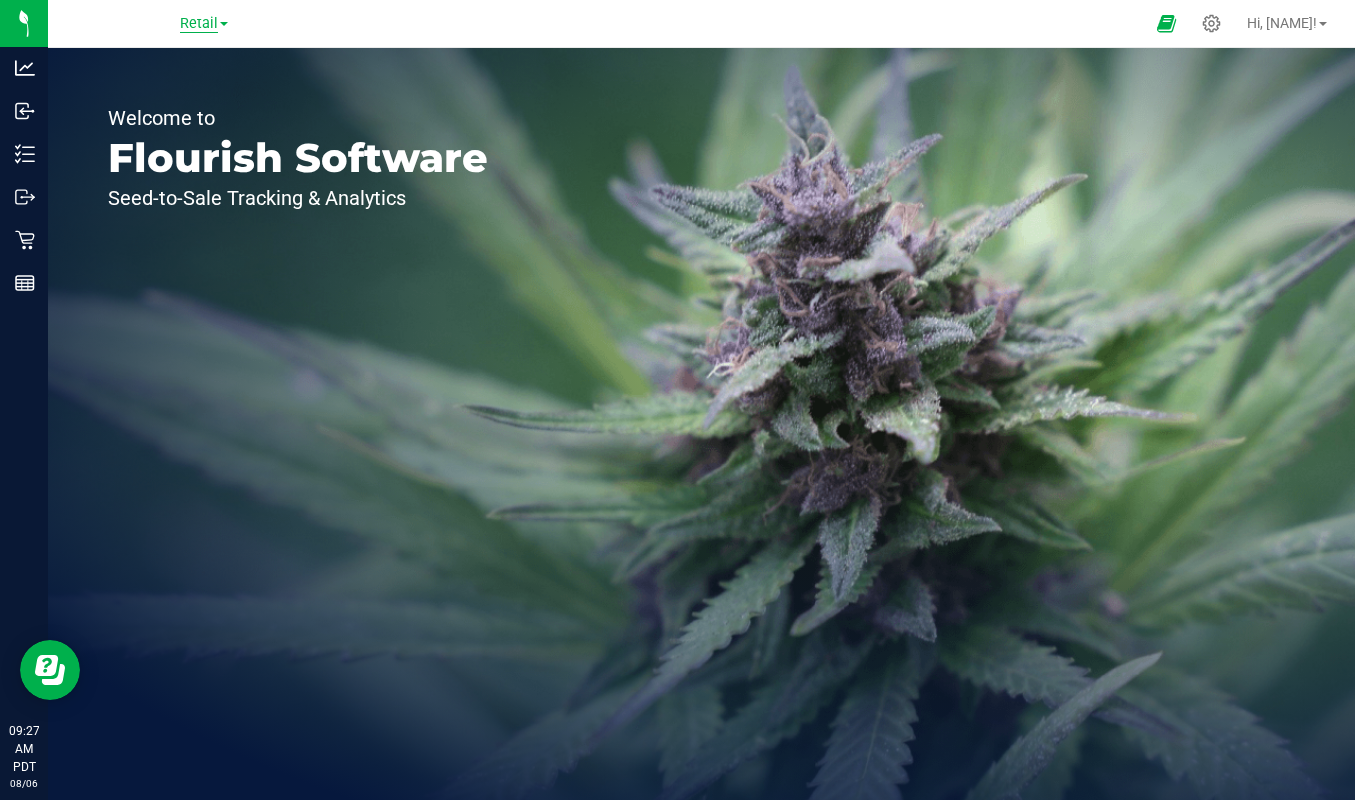 click on "Retail" at bounding box center (199, 24) 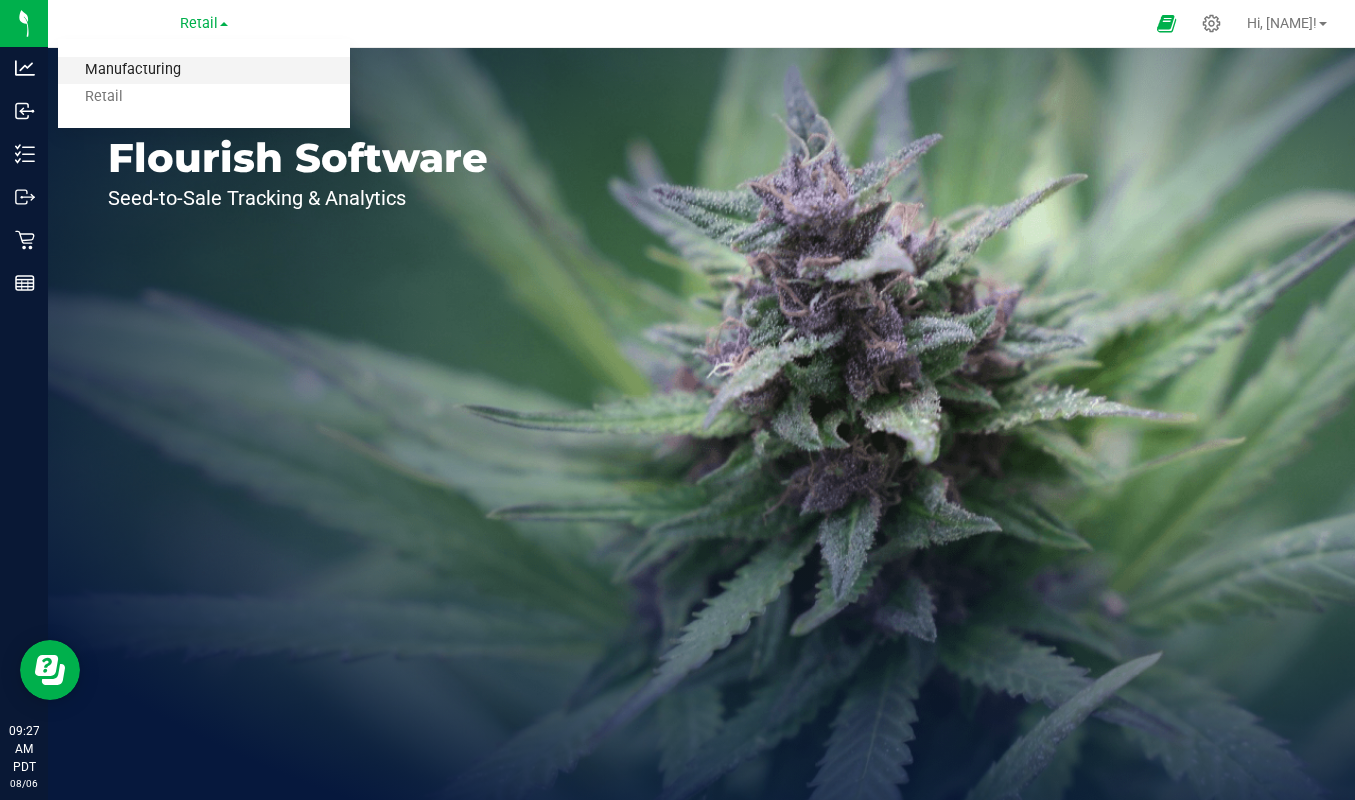 click on "Manufacturing" at bounding box center (204, 70) 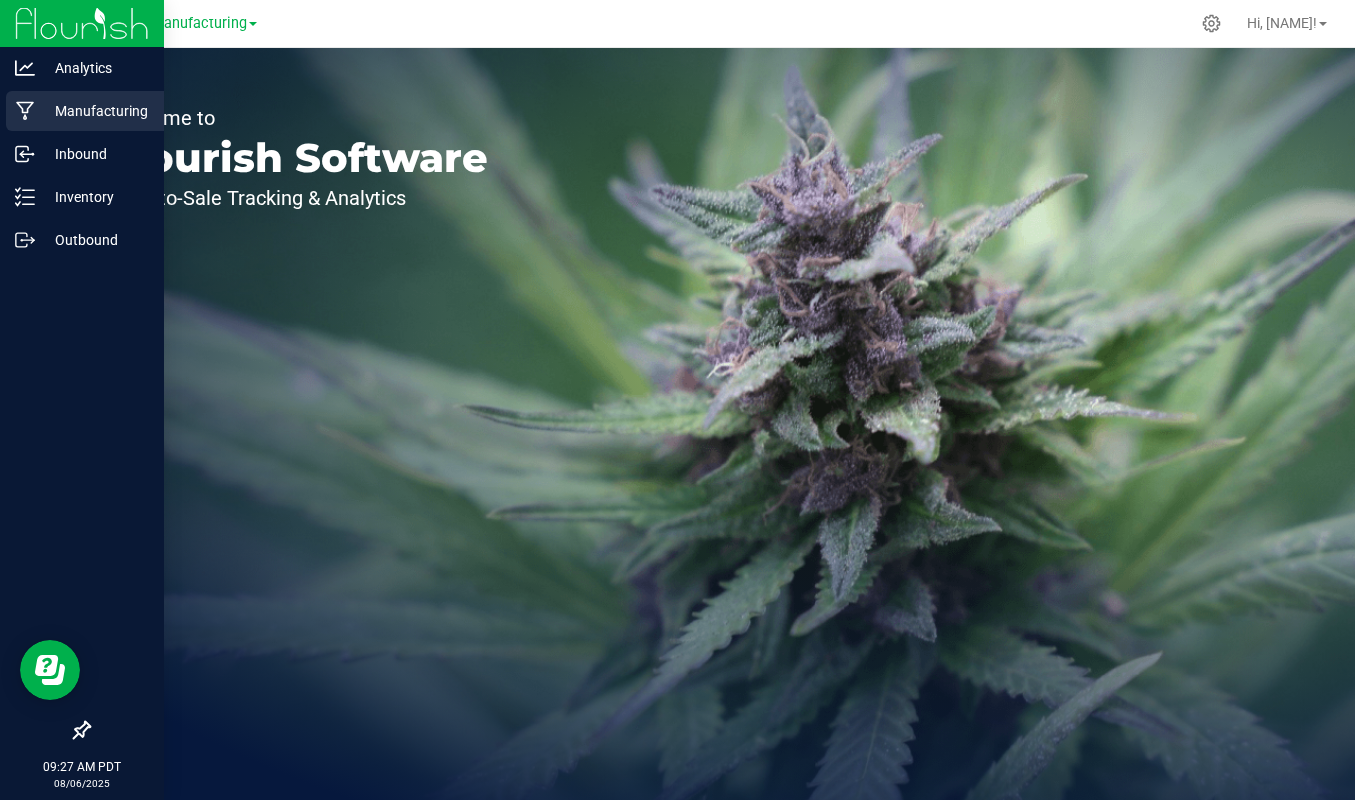 click on "Manufacturing" at bounding box center (95, 111) 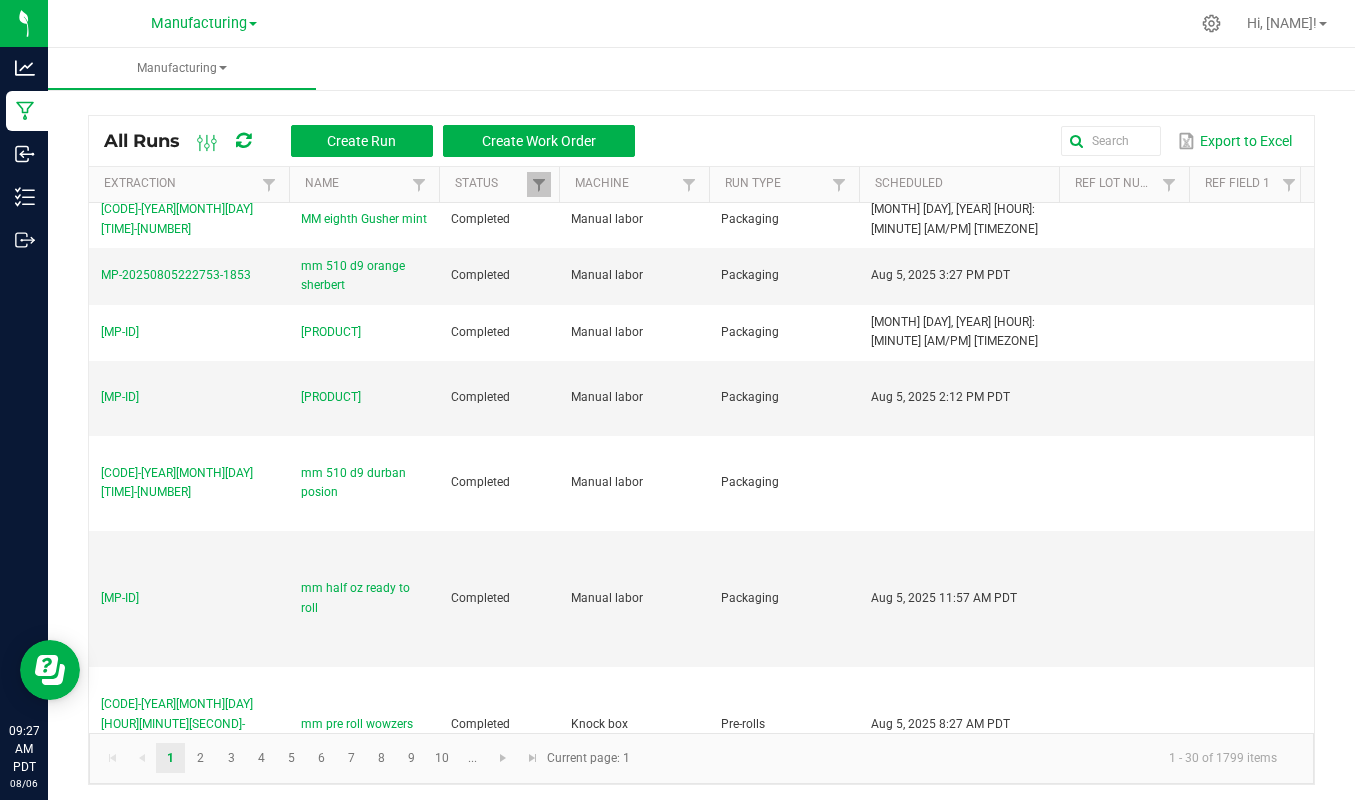 scroll, scrollTop: 0, scrollLeft: 0, axis: both 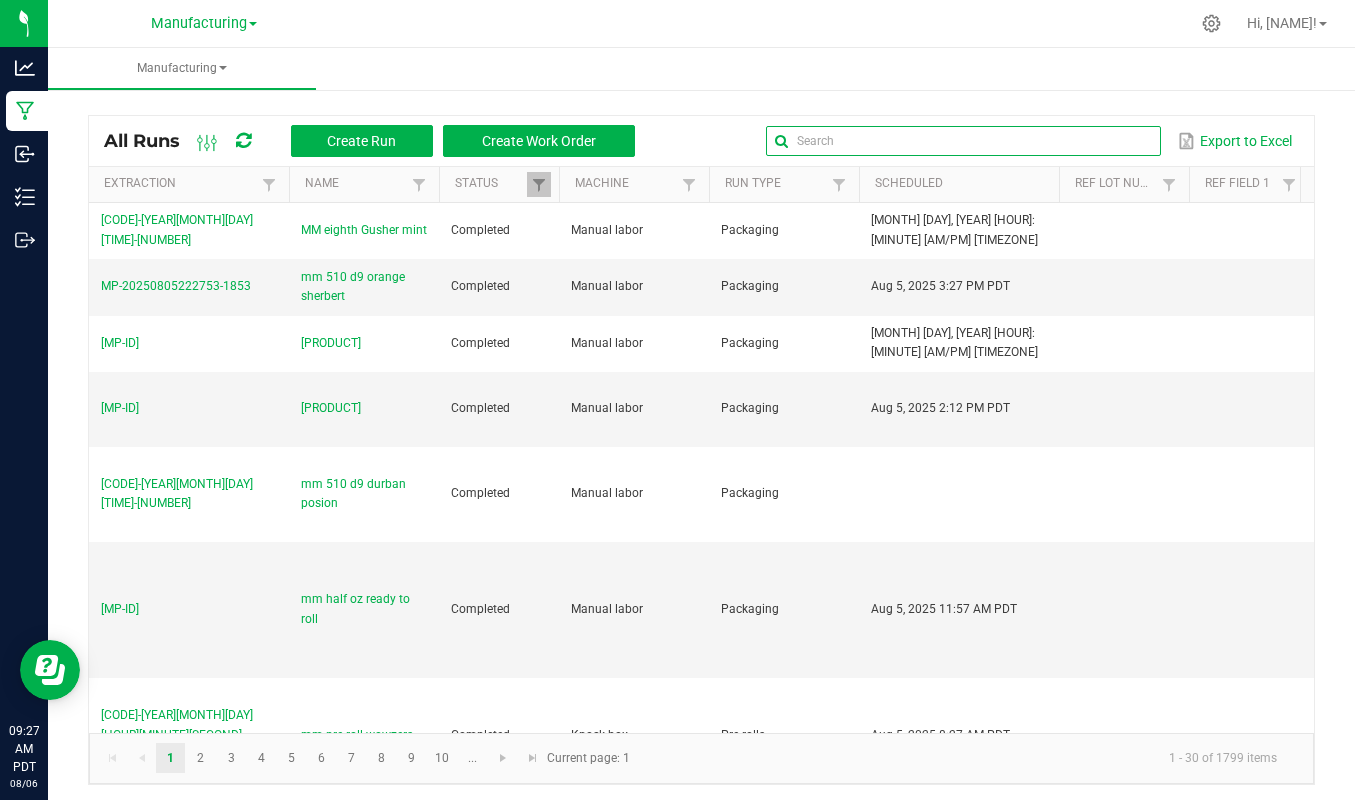 click at bounding box center (963, 141) 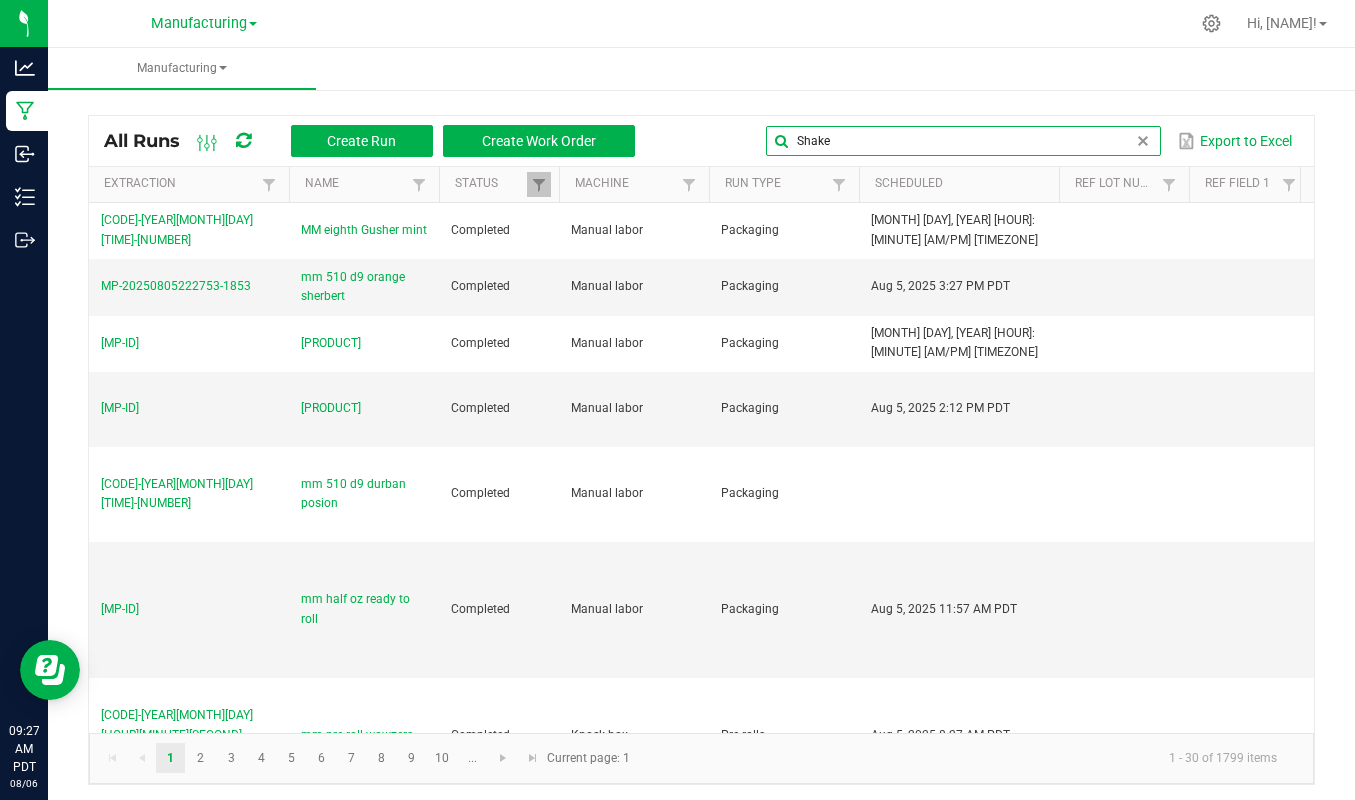 type on "Shake" 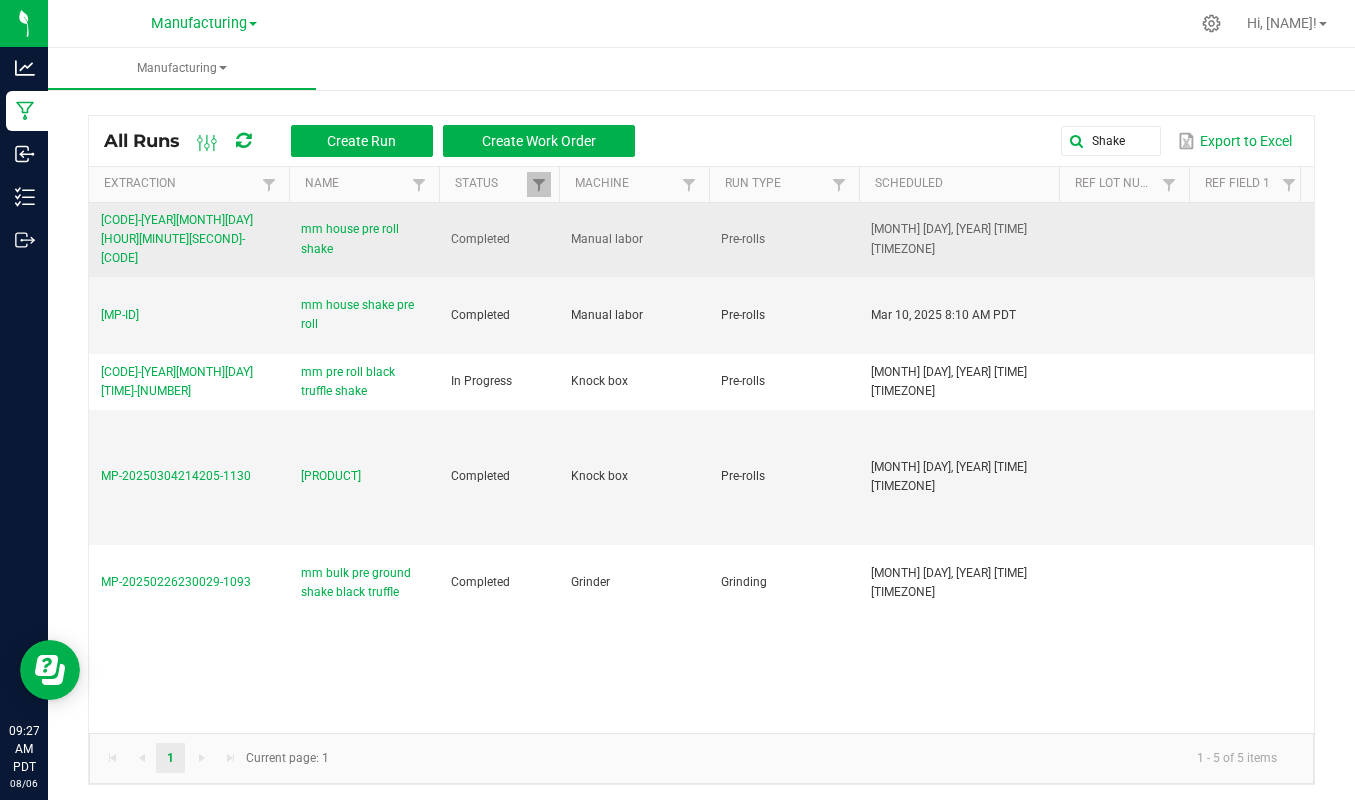 click on "[CODE]-[YEAR][MONTH][DAY][HOUR][MINUTE][SECOND]-[CODE]" at bounding box center (177, 239) 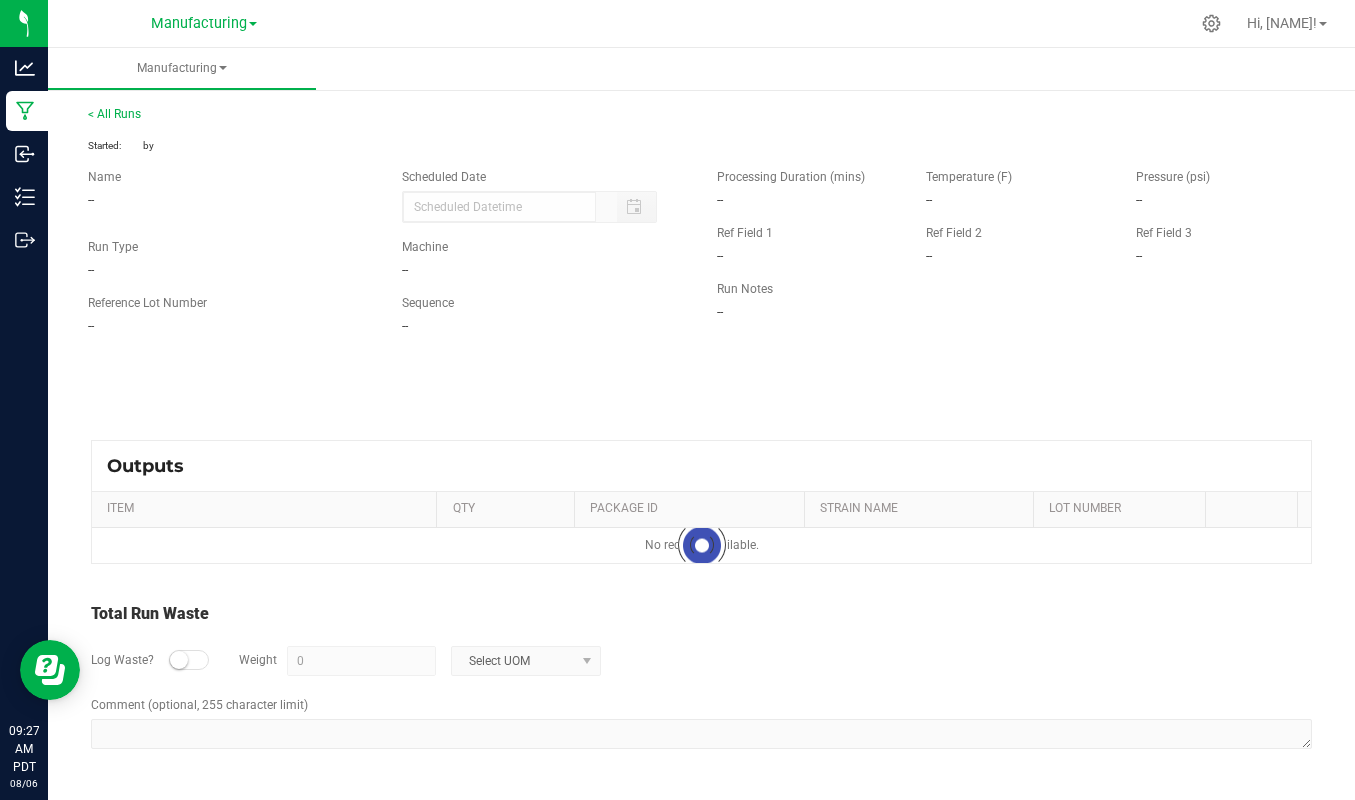 type on "[MONTH]/[DAY]/[YEAR] [HOUR]:[MINUTE] [AM/PM]" 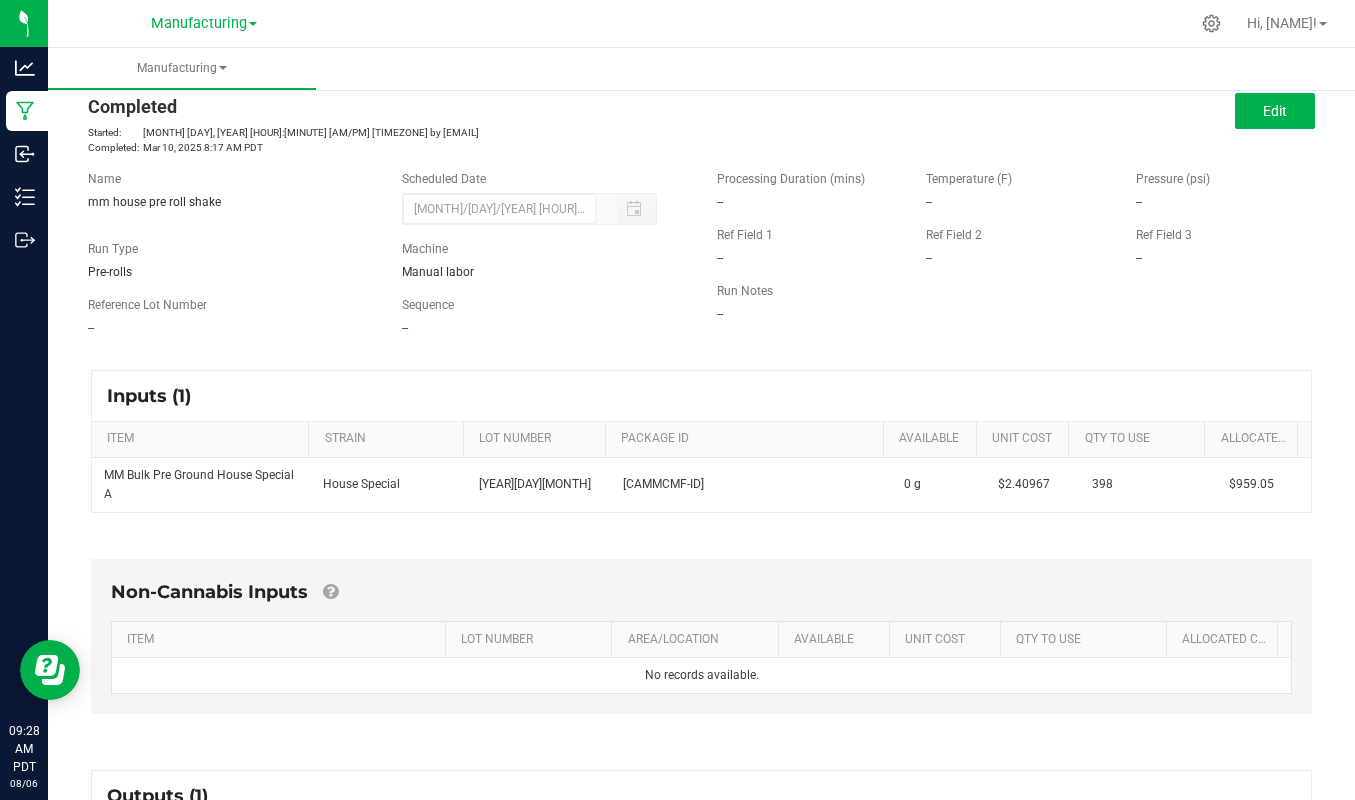 scroll, scrollTop: 0, scrollLeft: 0, axis: both 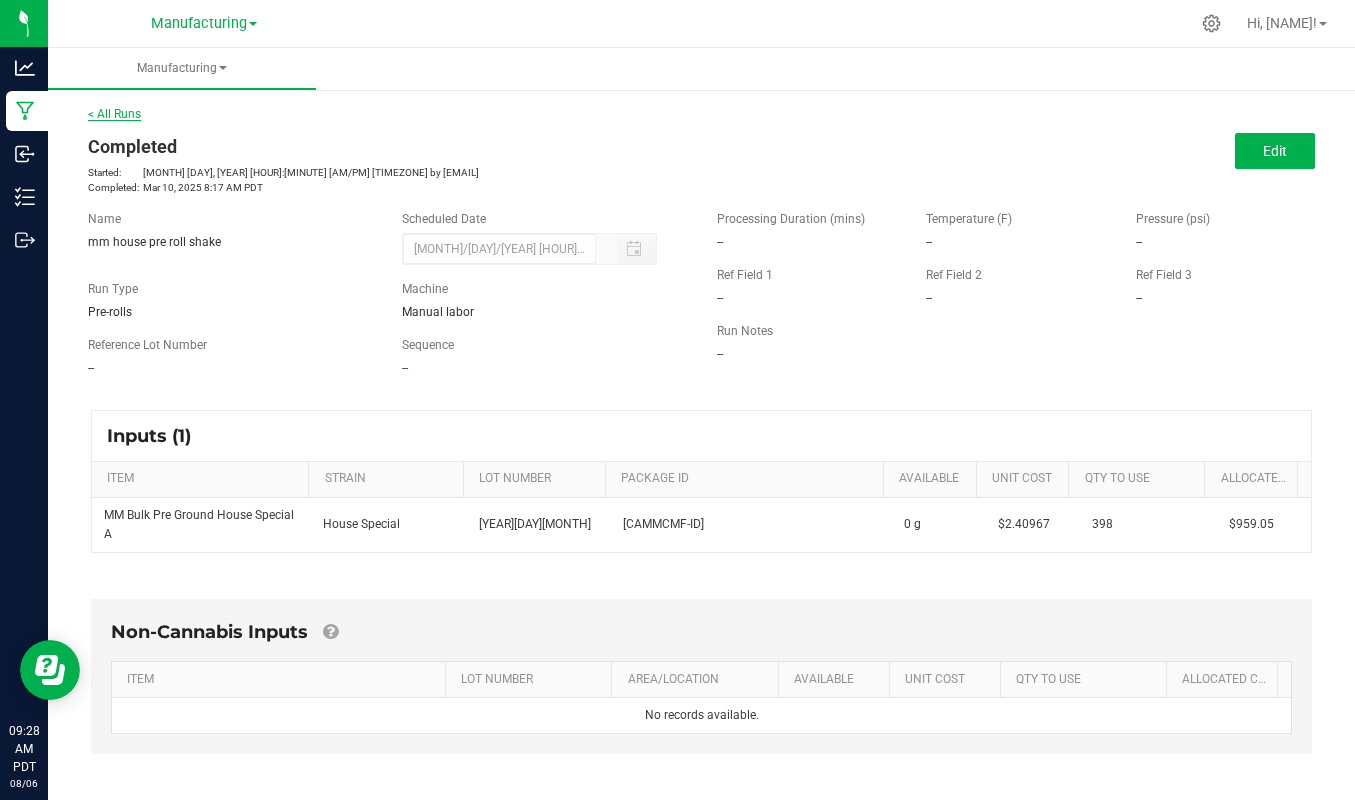 click on "< All Runs" at bounding box center (114, 114) 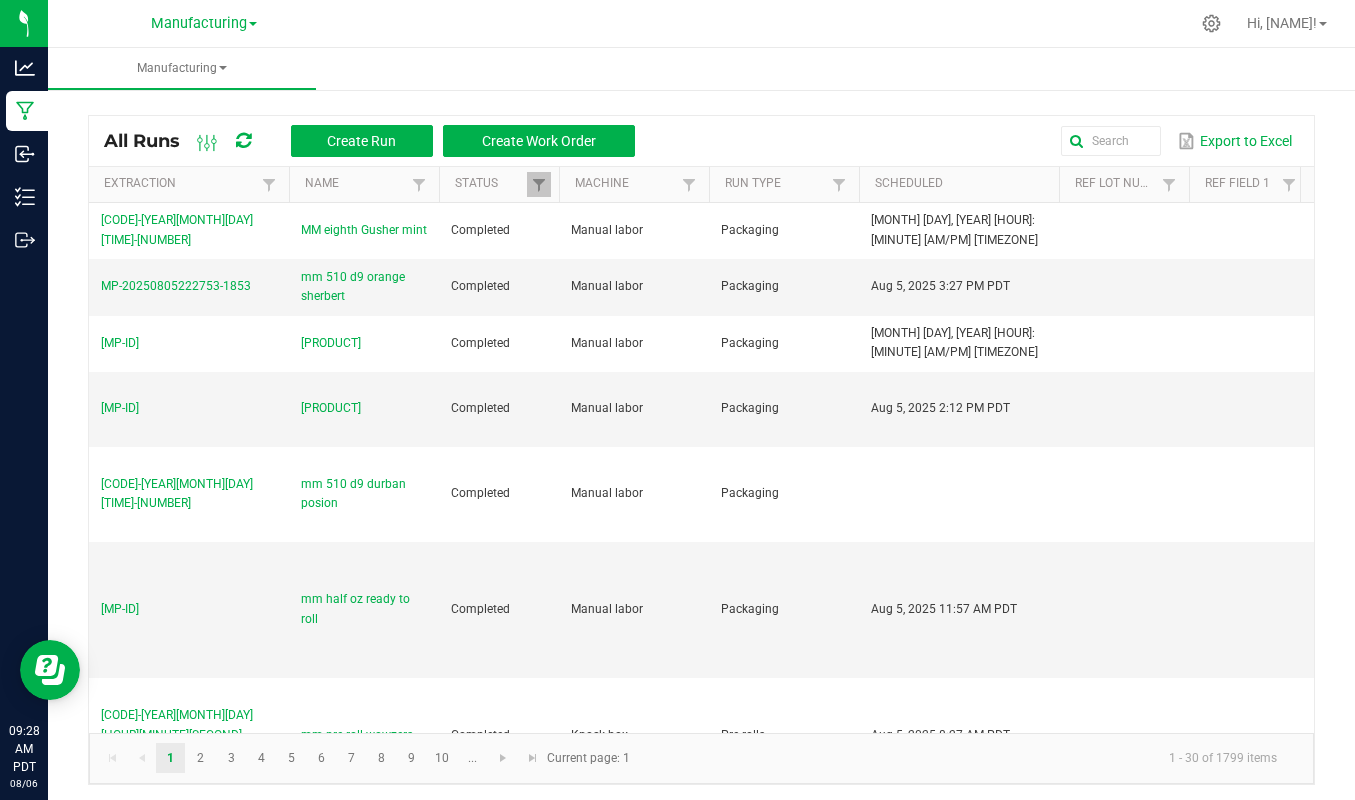 scroll, scrollTop: 5, scrollLeft: 0, axis: vertical 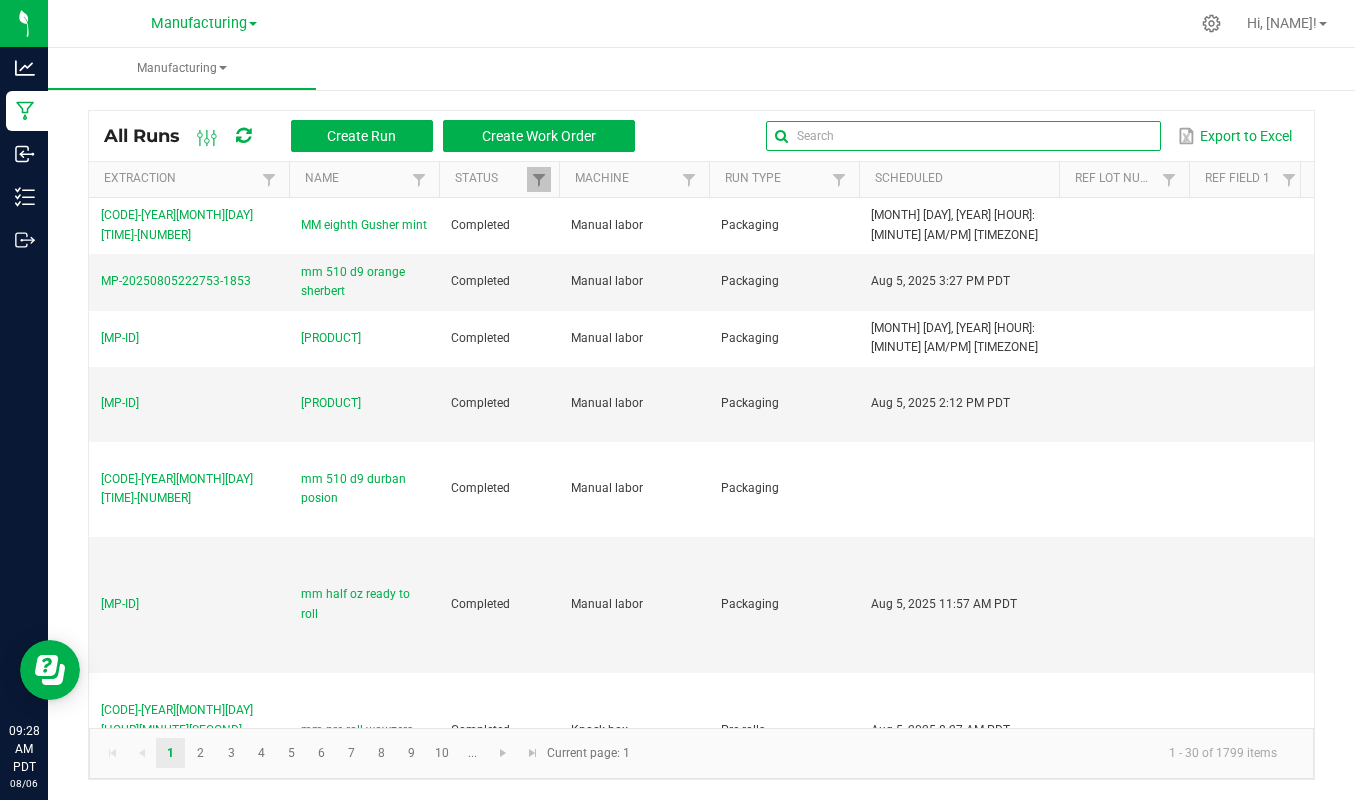 click at bounding box center (963, 136) 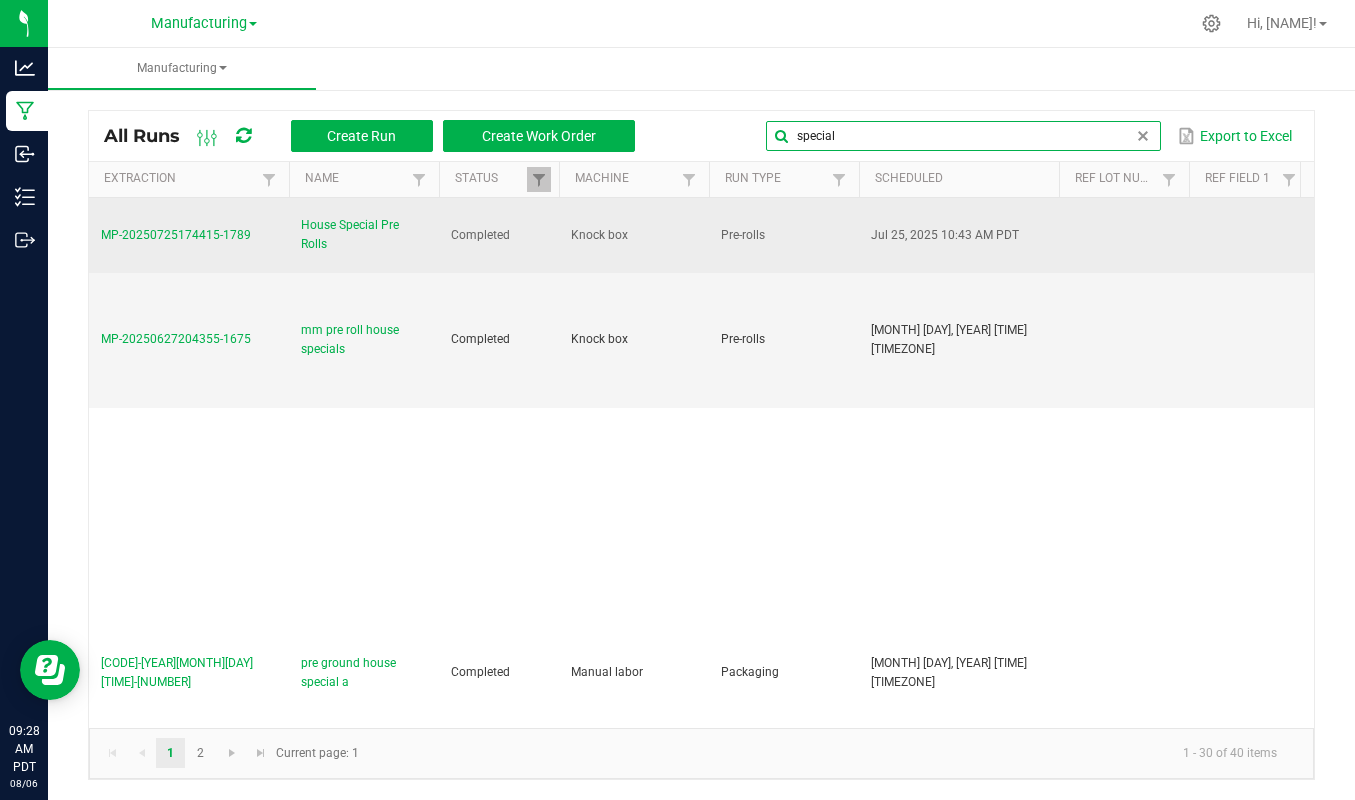 type on "special" 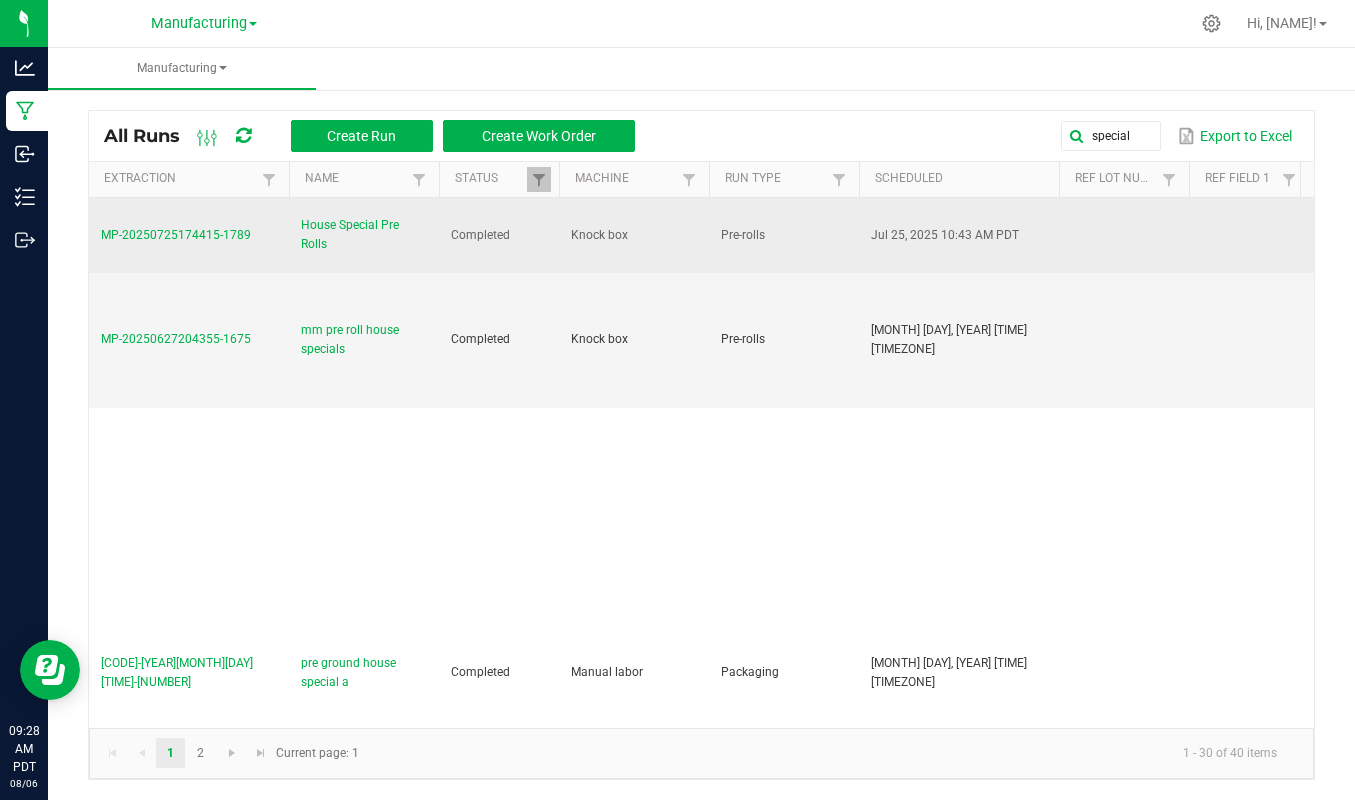 click on "MP-20250725174415-1789" at bounding box center [176, 235] 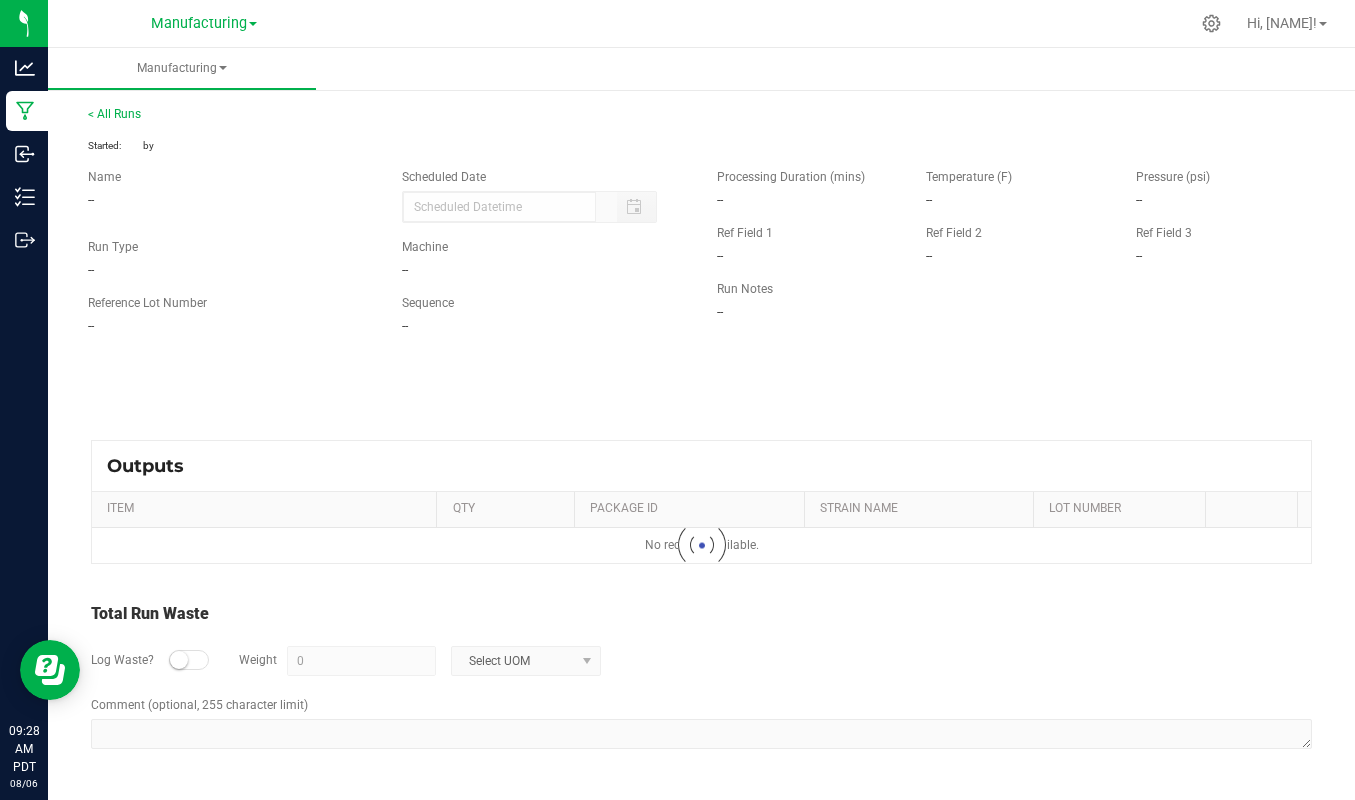 type on "[MM]/[DD]/[YYYY] [TIME] [AM/PM]" 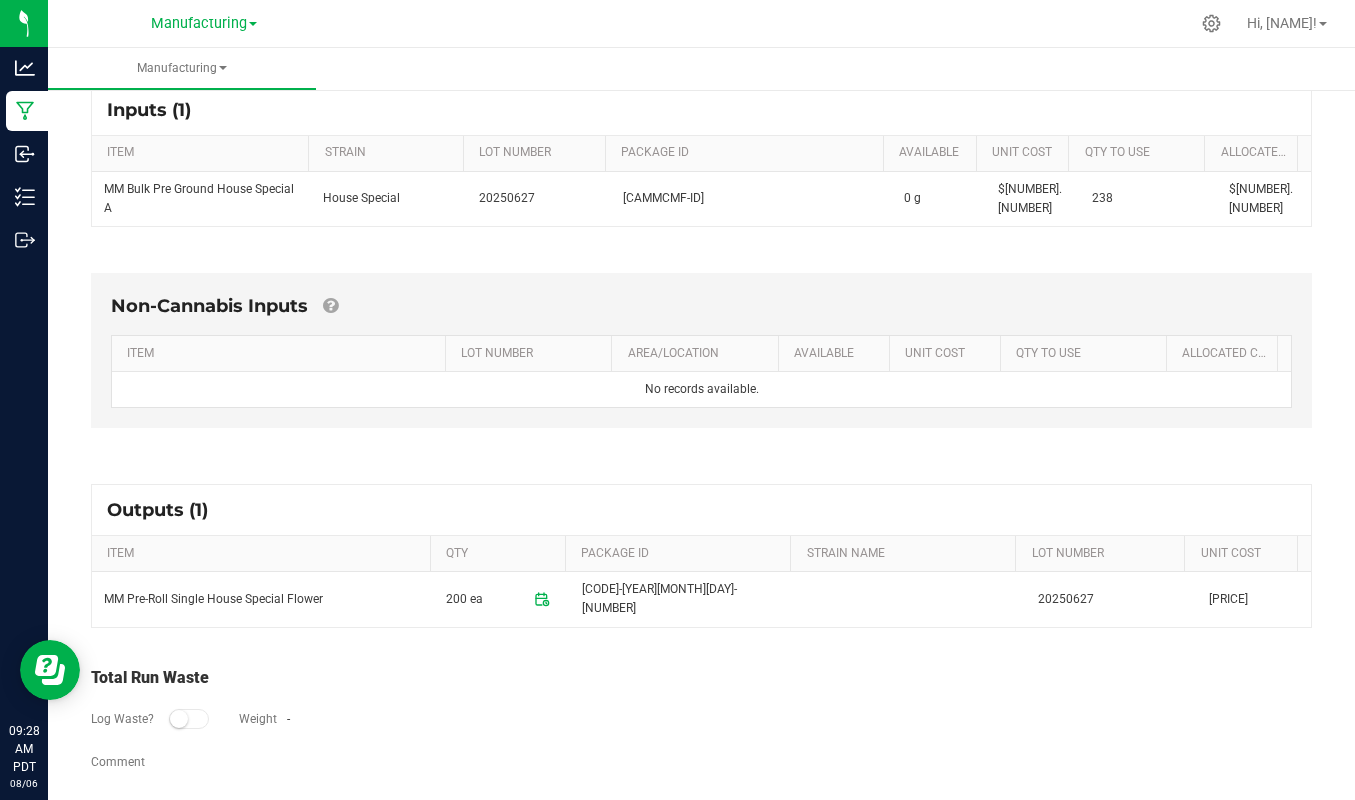 scroll, scrollTop: 333, scrollLeft: 0, axis: vertical 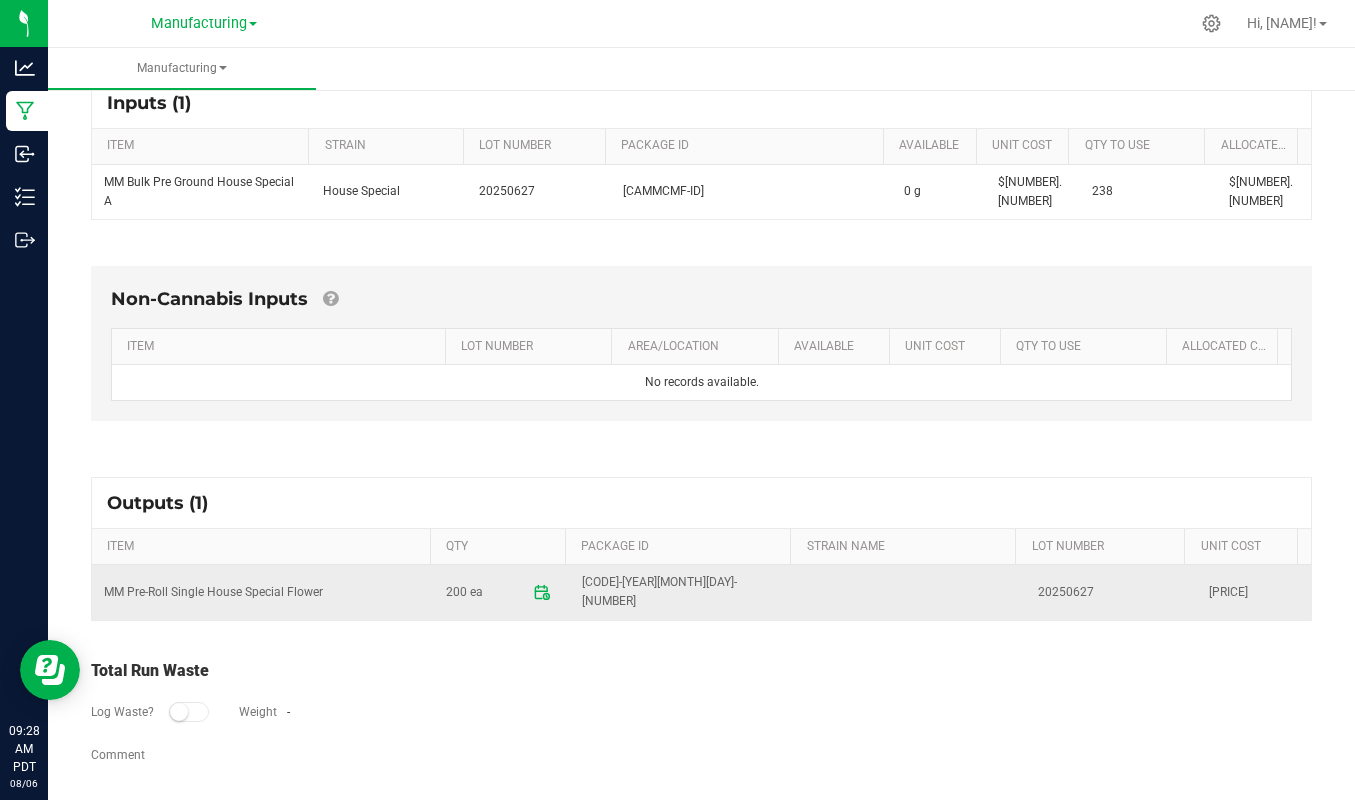 click 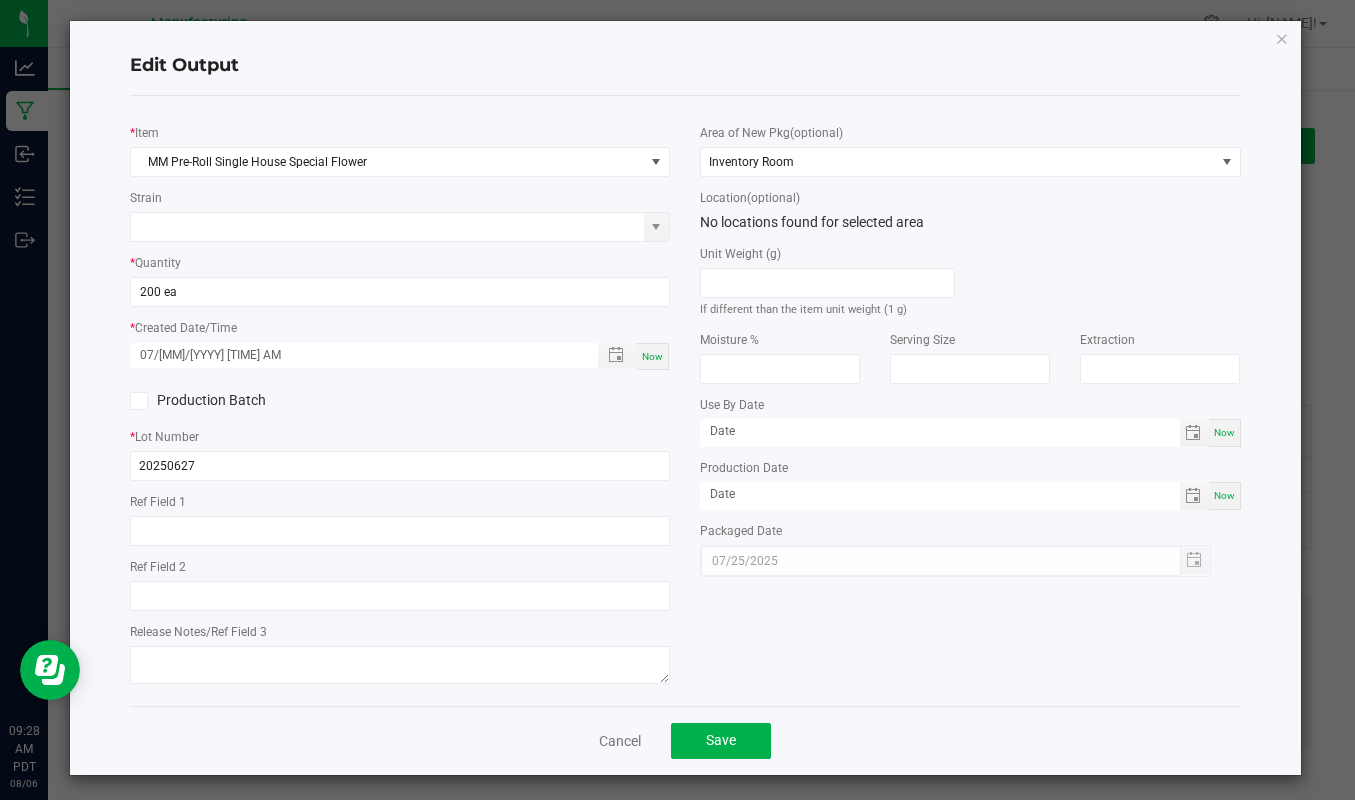 scroll, scrollTop: 0, scrollLeft: 0, axis: both 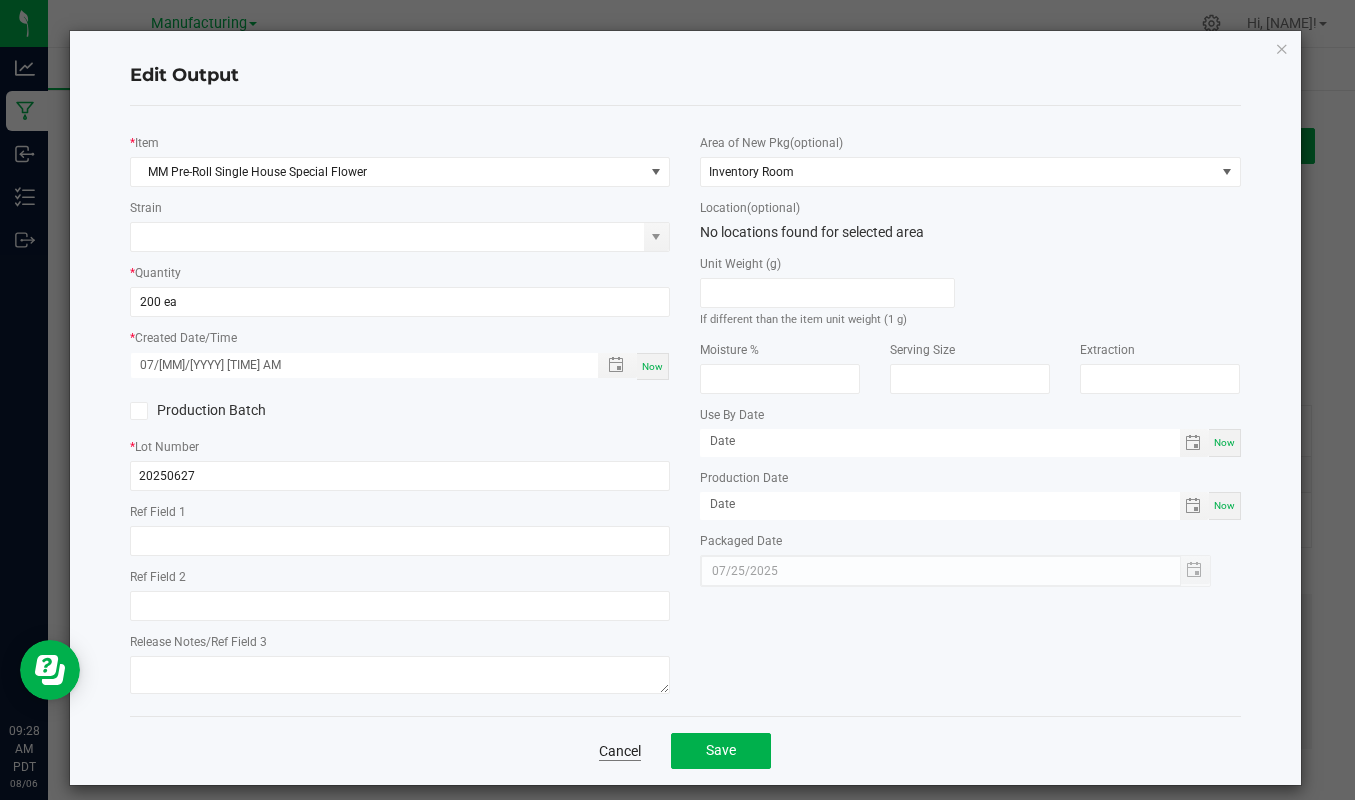 click on "Cancel" 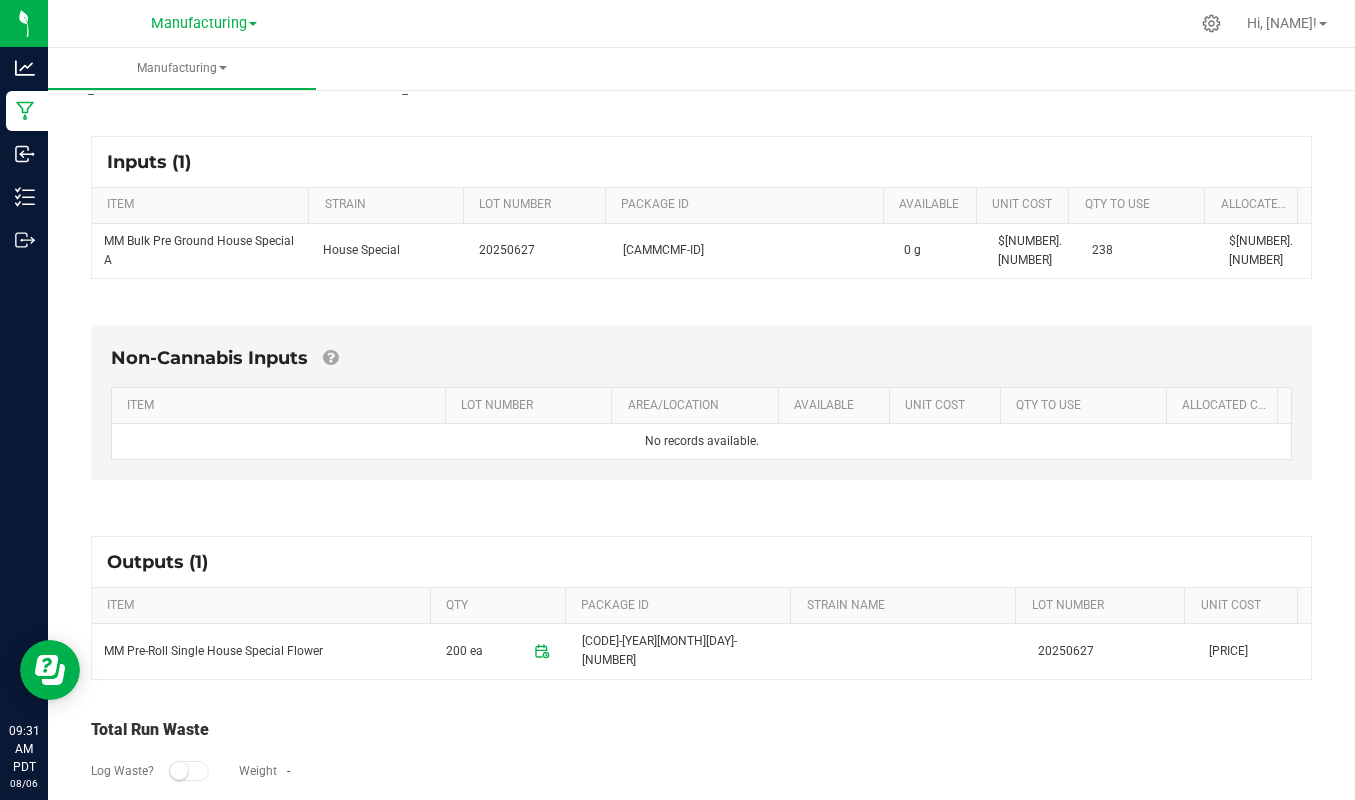 scroll, scrollTop: 0, scrollLeft: 0, axis: both 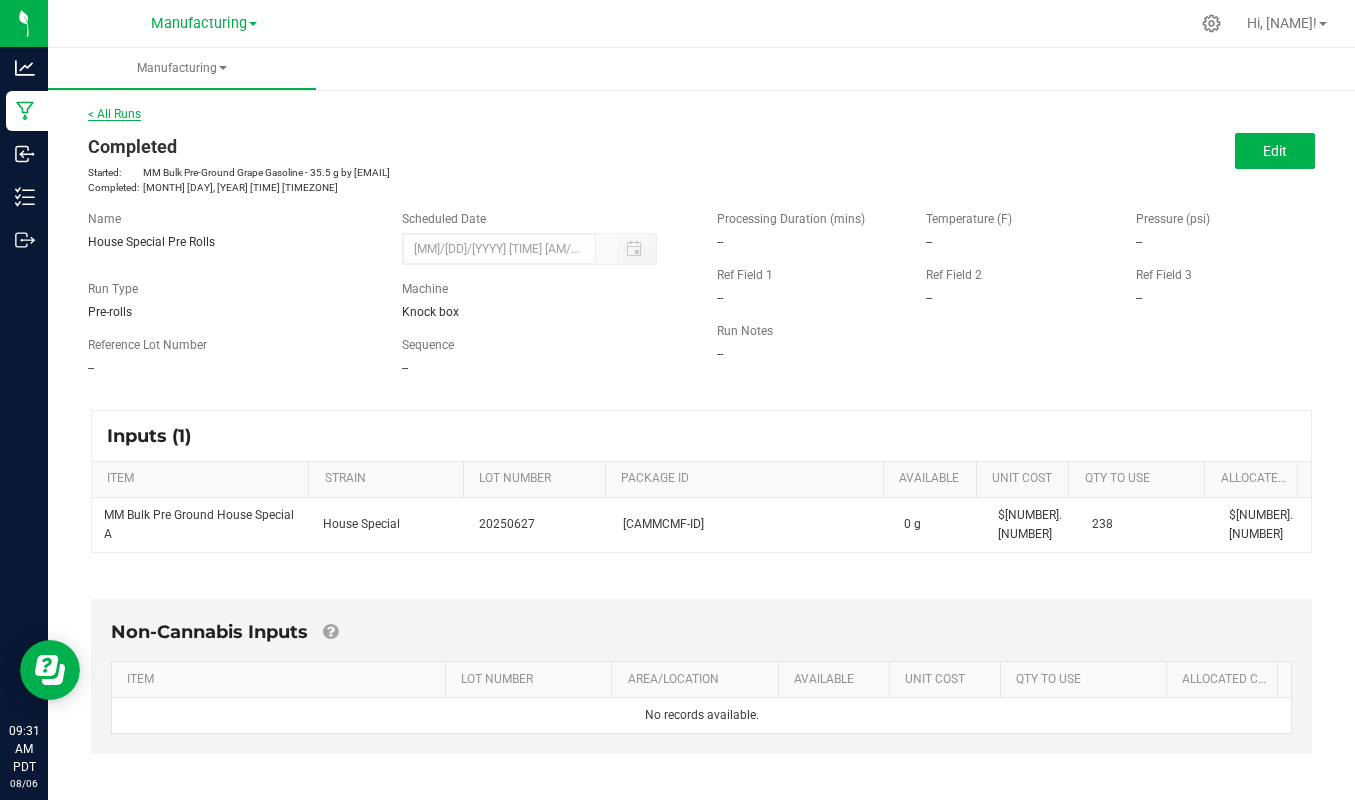 click on "< All Runs" at bounding box center [114, 114] 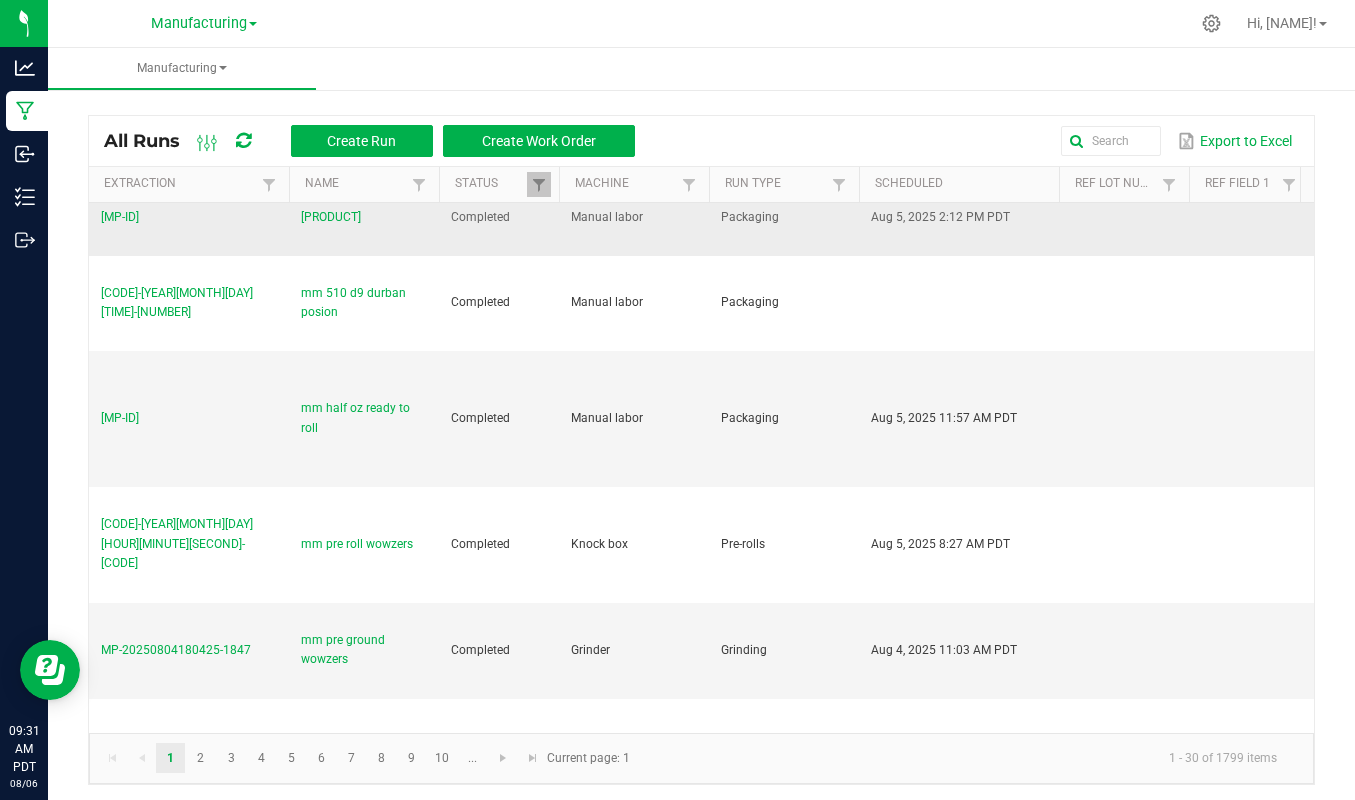 scroll, scrollTop: 200, scrollLeft: 0, axis: vertical 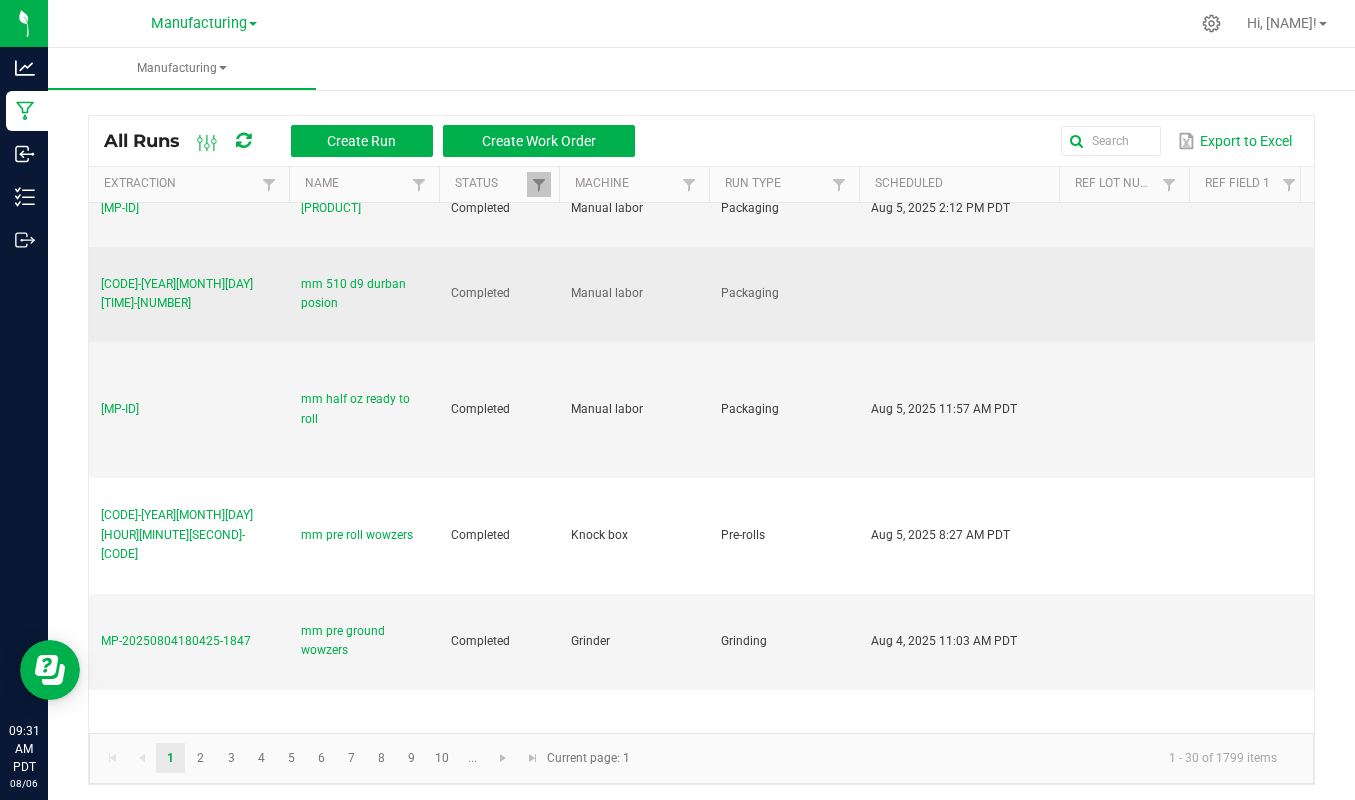 click on "[CODE]-[YEAR][MONTH][DAY][TIME]-[NUMBER]" at bounding box center (177, 293) 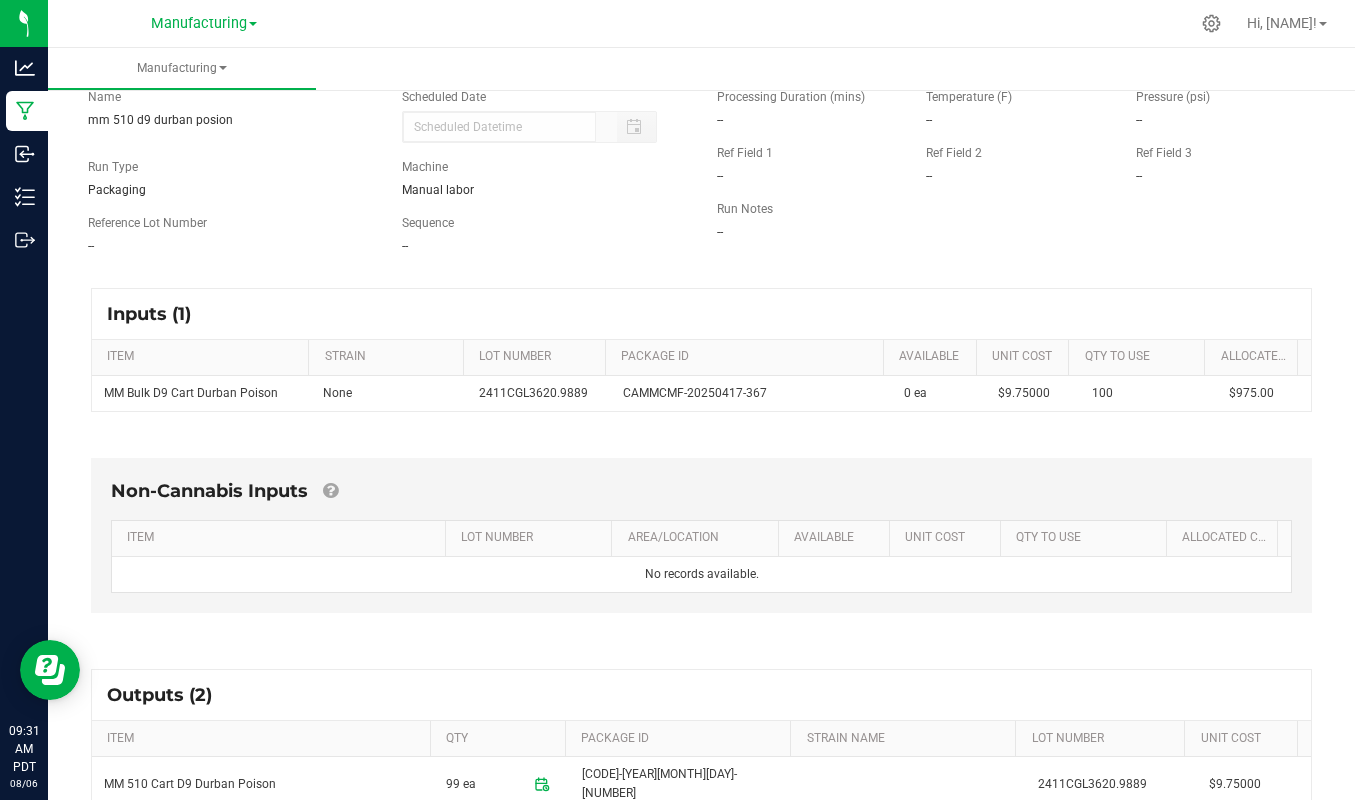 scroll, scrollTop: 0, scrollLeft: 0, axis: both 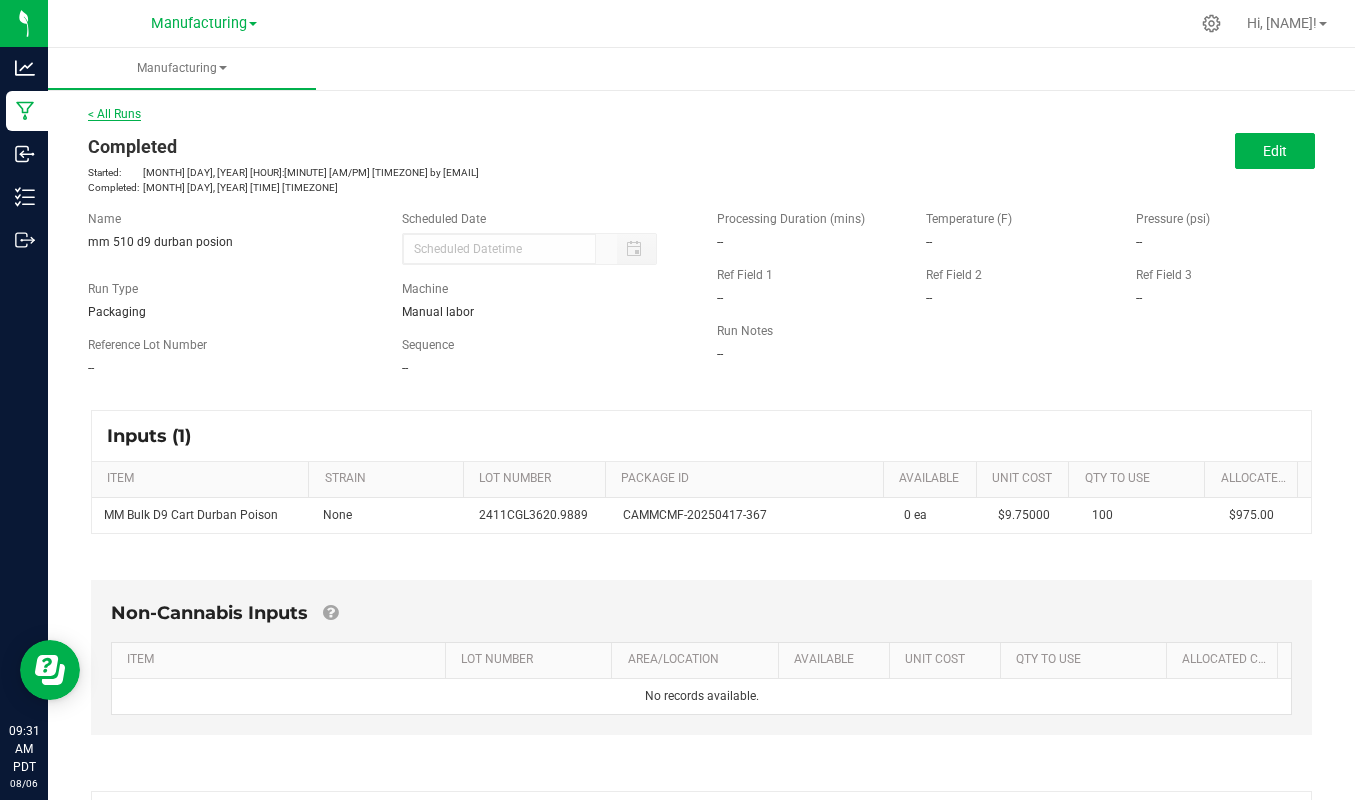 click on "< All Runs" at bounding box center [114, 114] 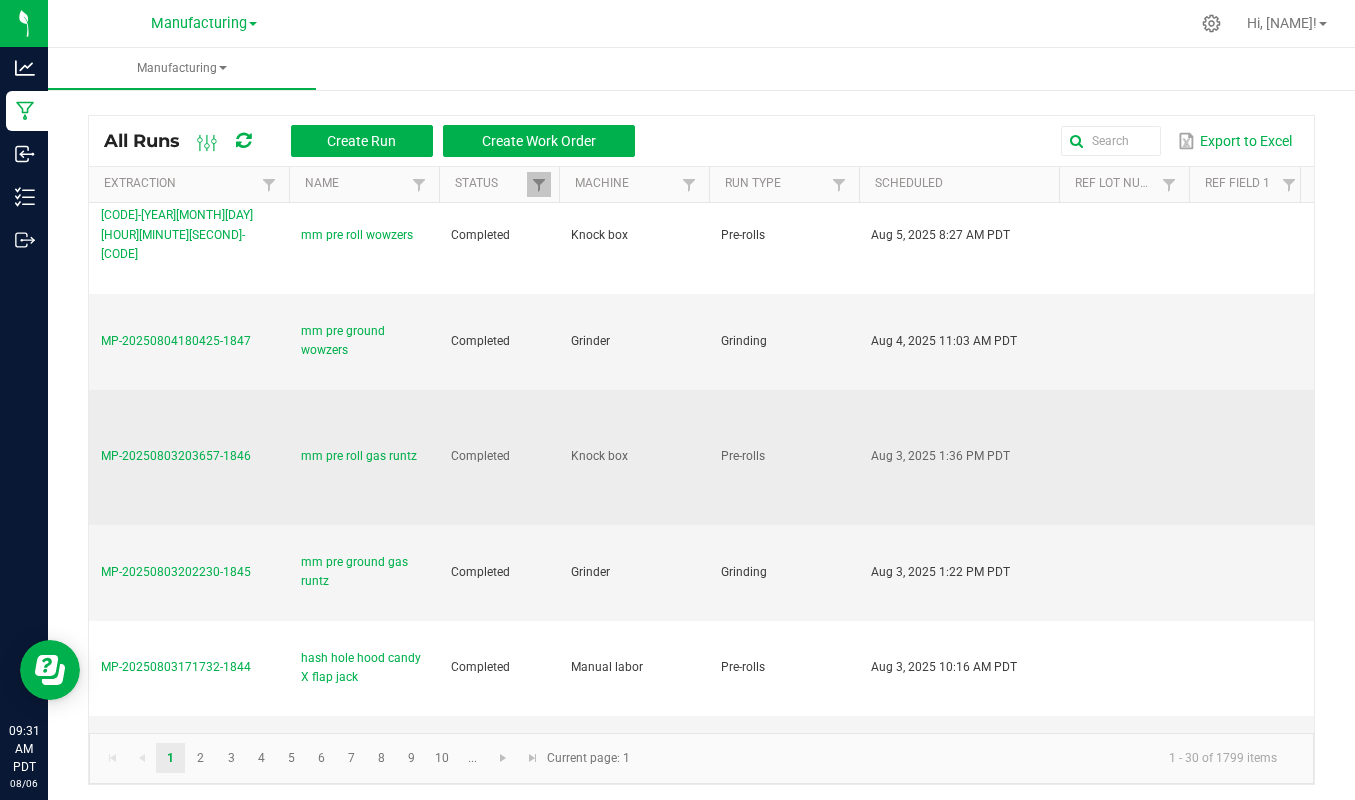 scroll, scrollTop: 700, scrollLeft: 0, axis: vertical 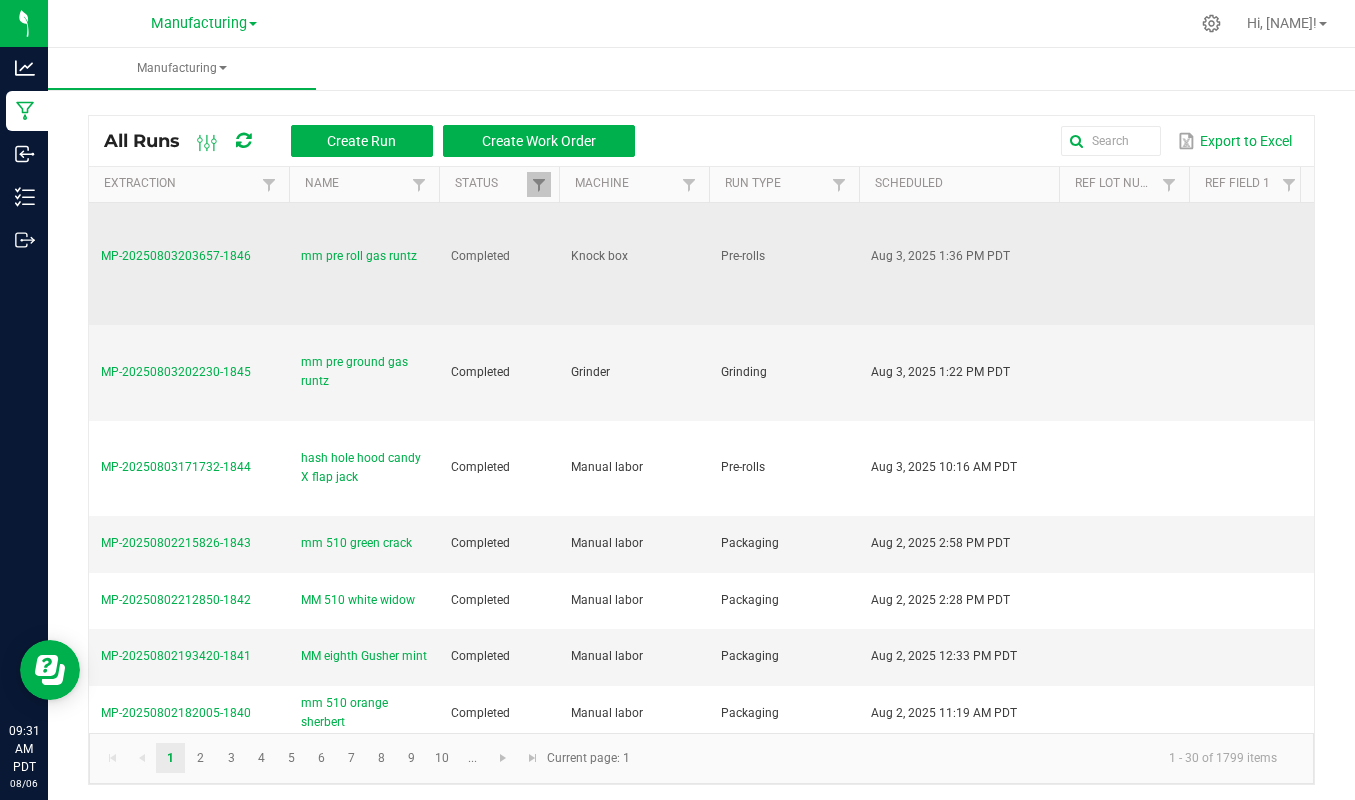 click on "MP-20250803203657-1846" at bounding box center [176, 256] 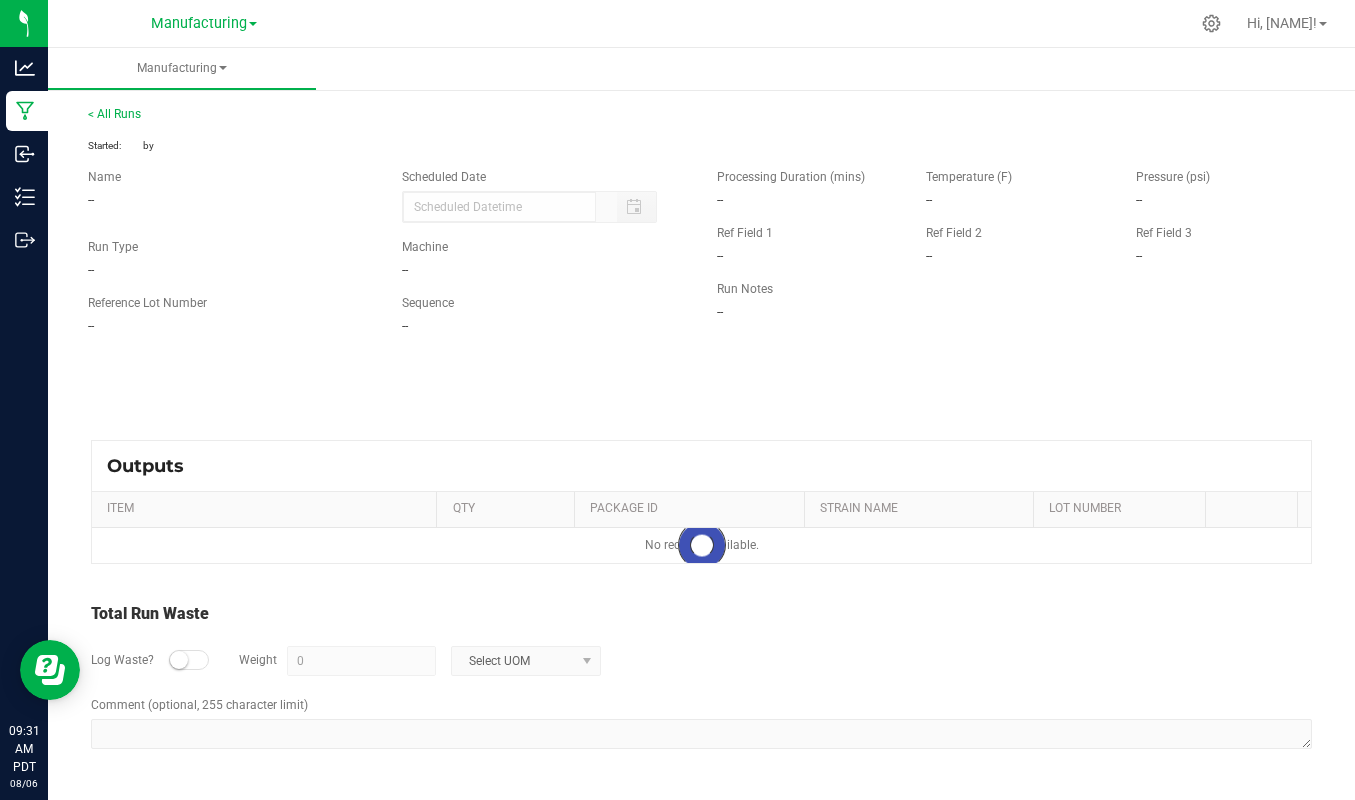 type on "08/03/2025 1:36 PM" 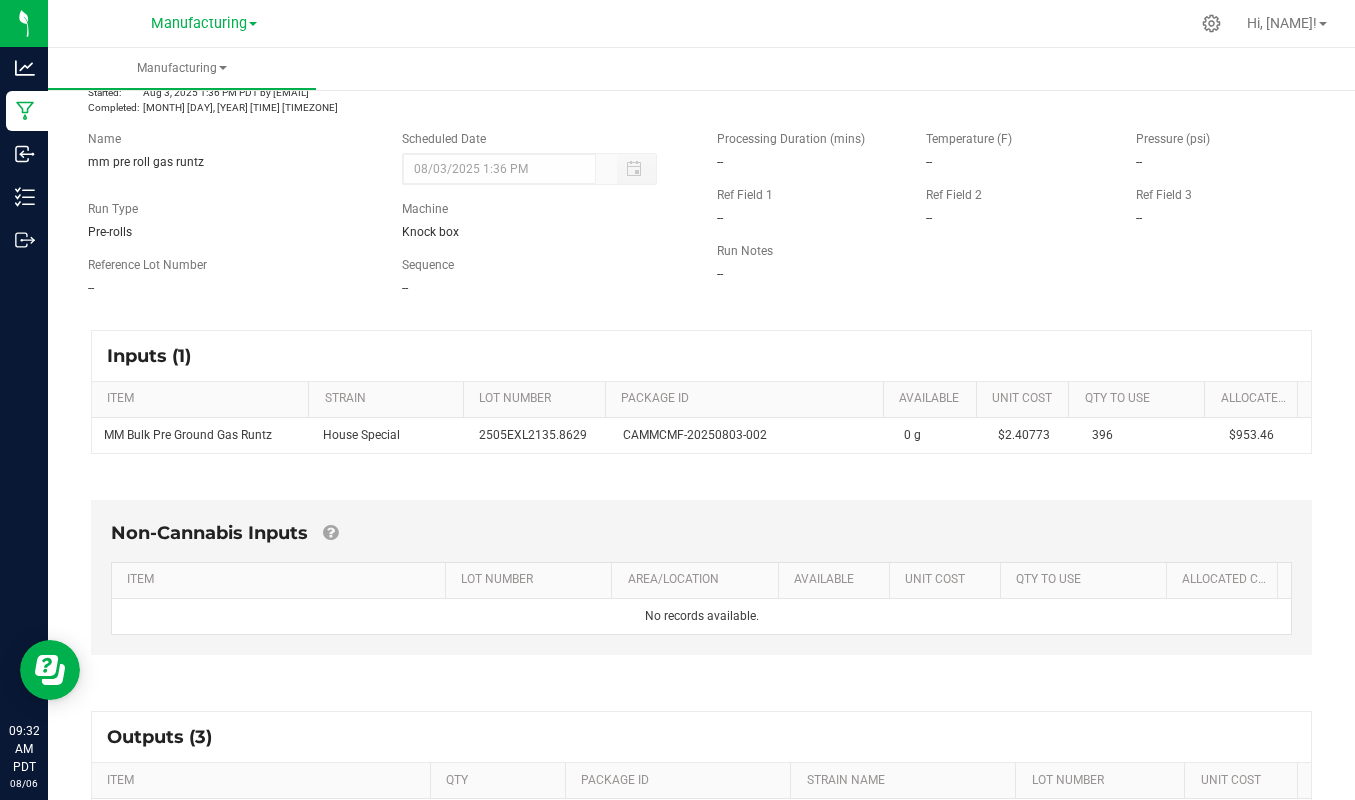 scroll, scrollTop: 0, scrollLeft: 0, axis: both 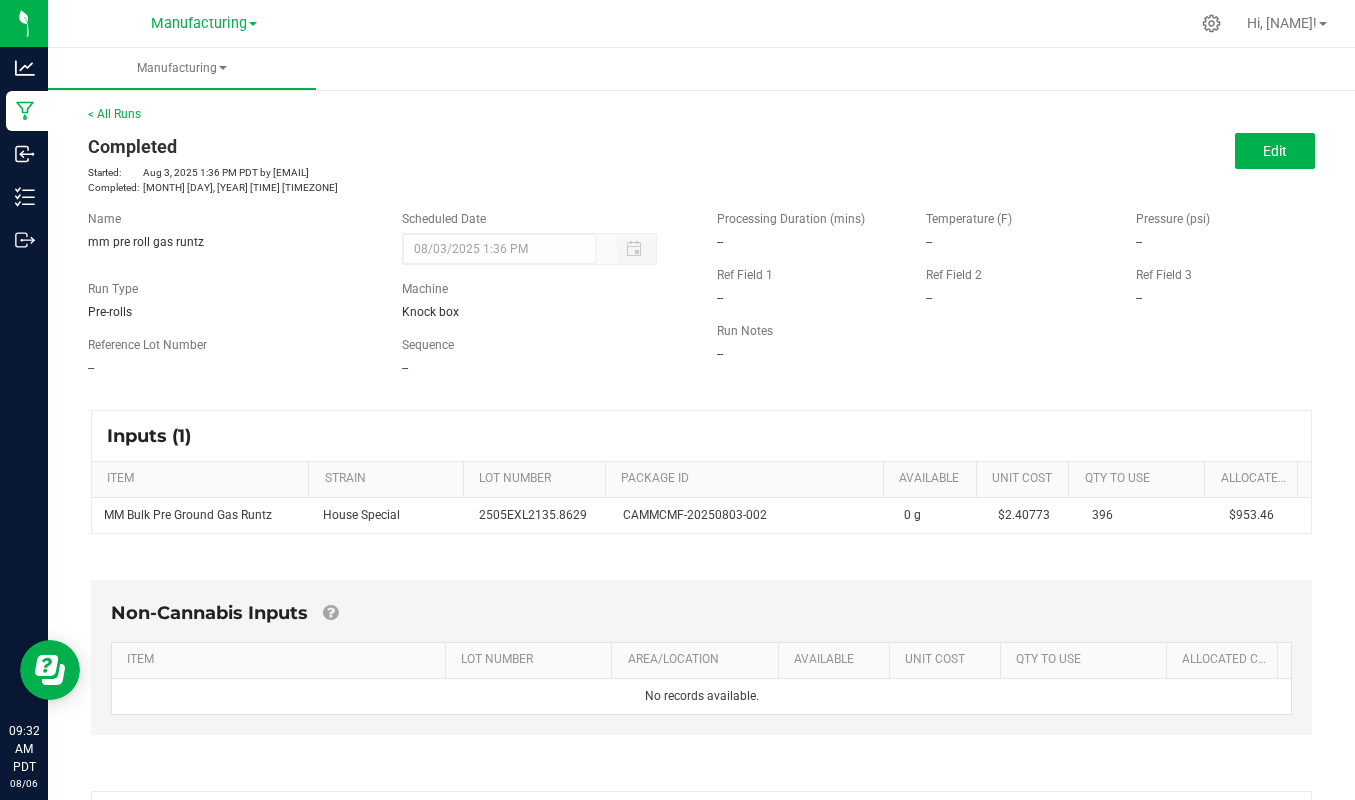 click on "All Runs   Completed  Started:  Aug 3, 2025 1:36 PM PDT by [EMAIL]   Completed:   Aug 3, 2025 3:43 PM PDT   Edit" at bounding box center (701, 150) 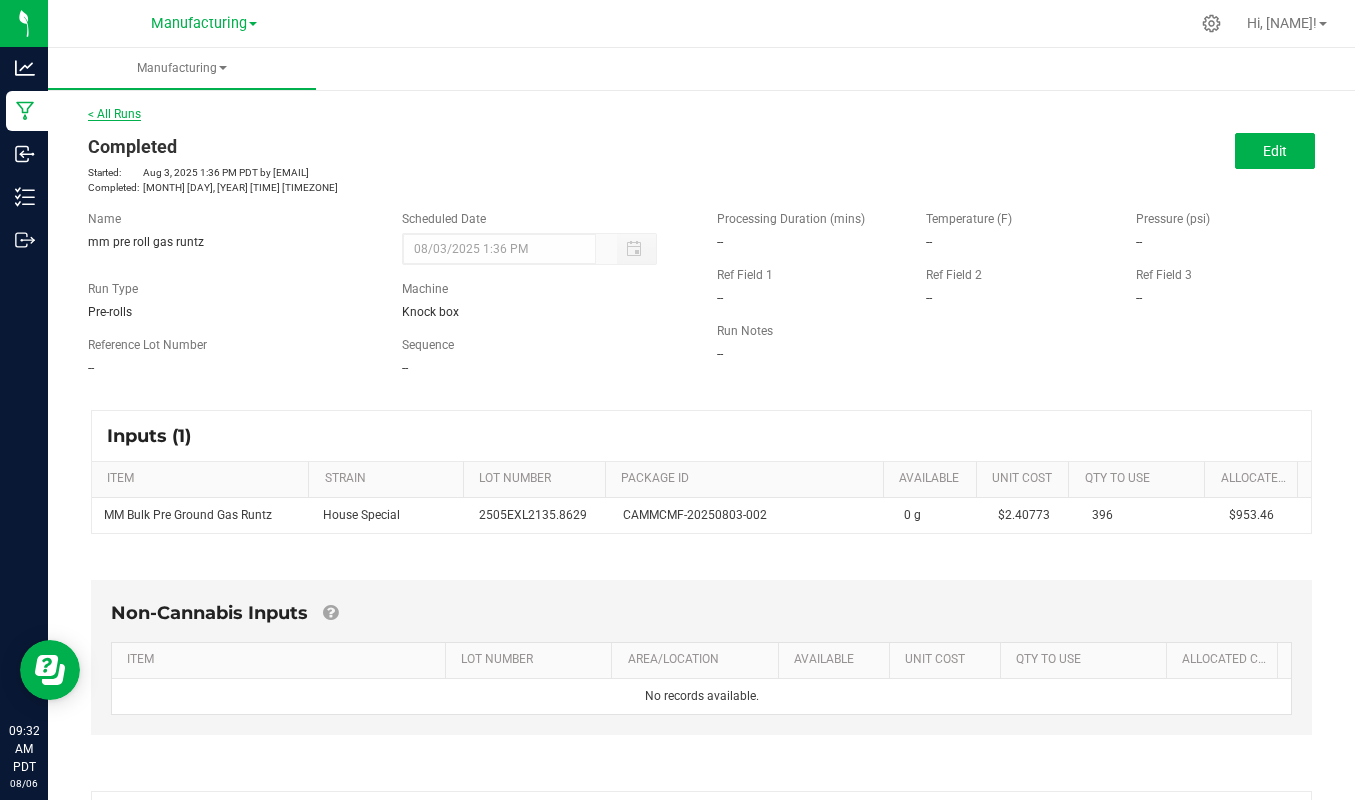 click on "< All Runs" at bounding box center [114, 114] 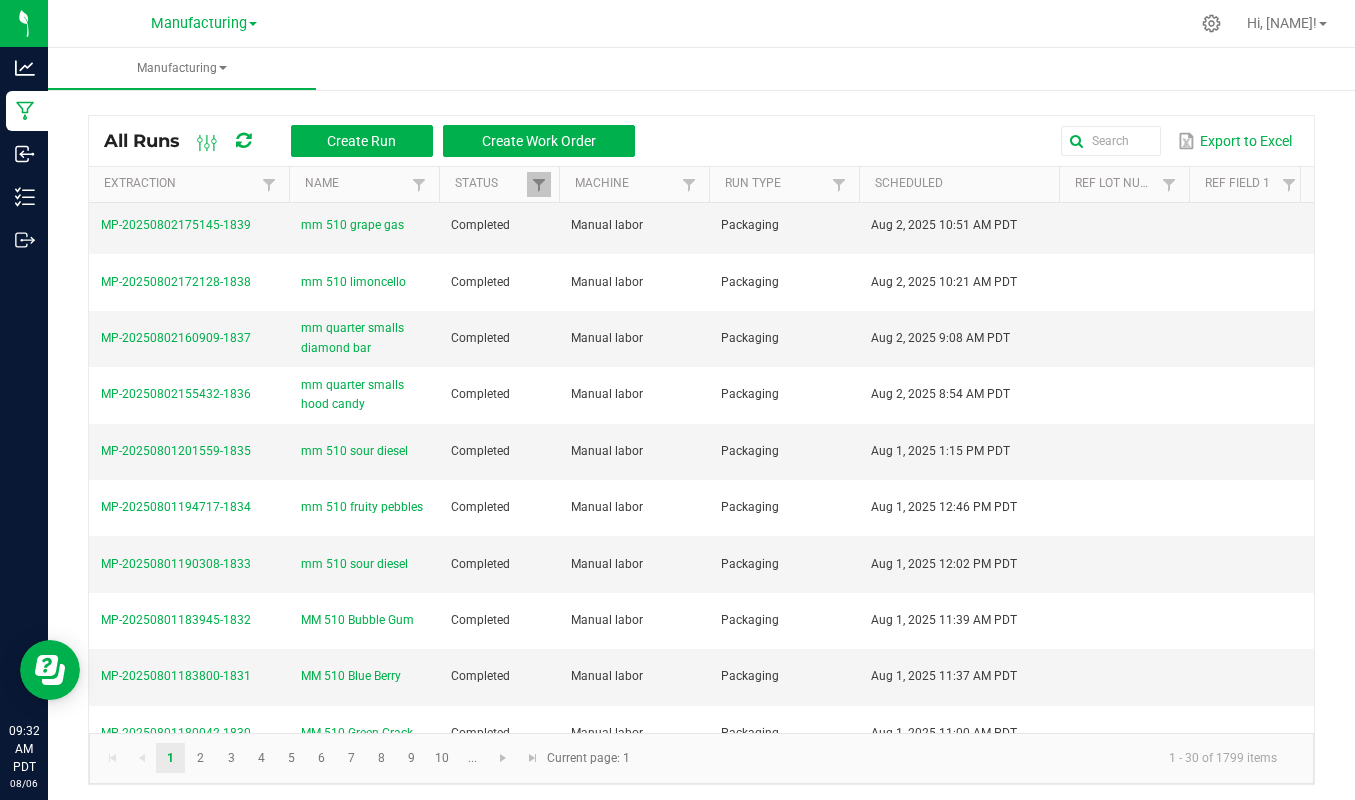 scroll, scrollTop: 1300, scrollLeft: 0, axis: vertical 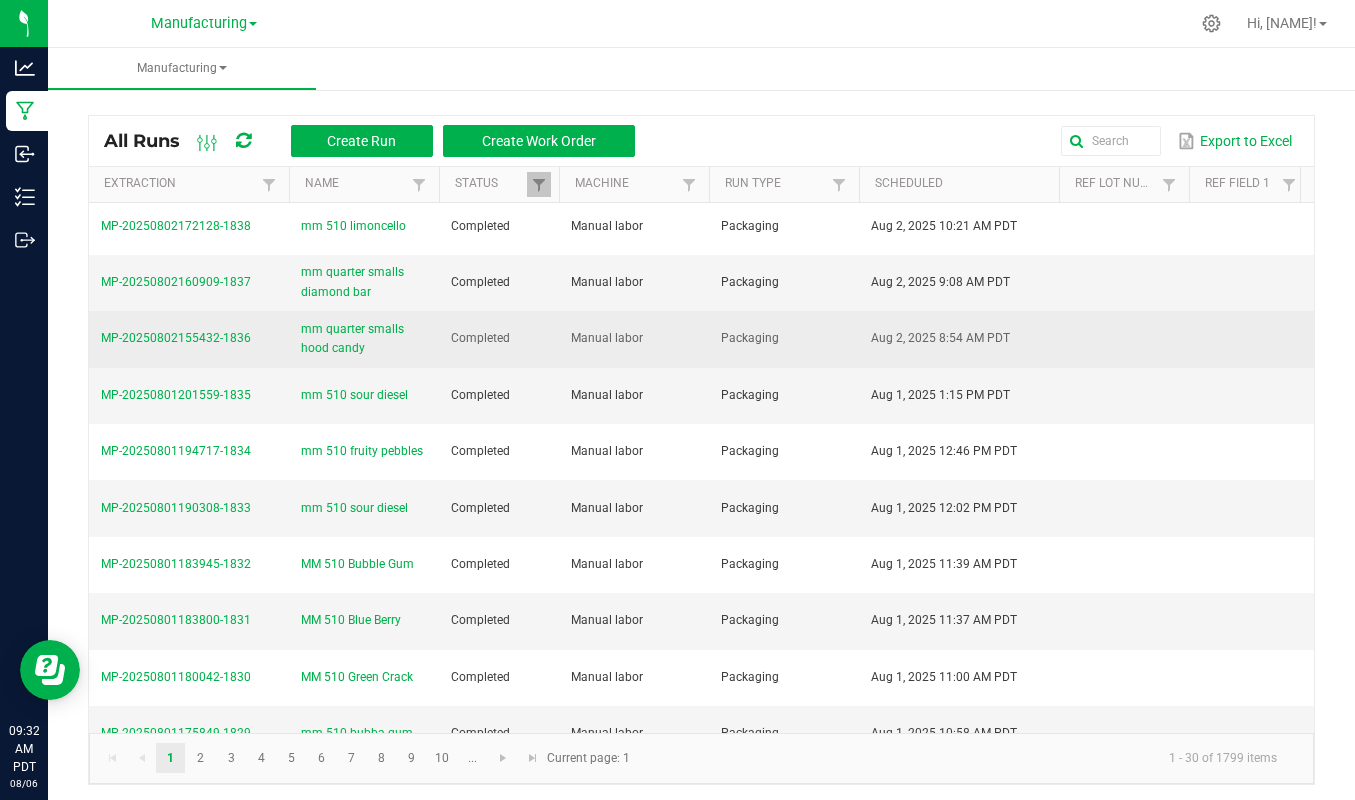 click on "mm quarter smalls hood candy" at bounding box center (364, 339) 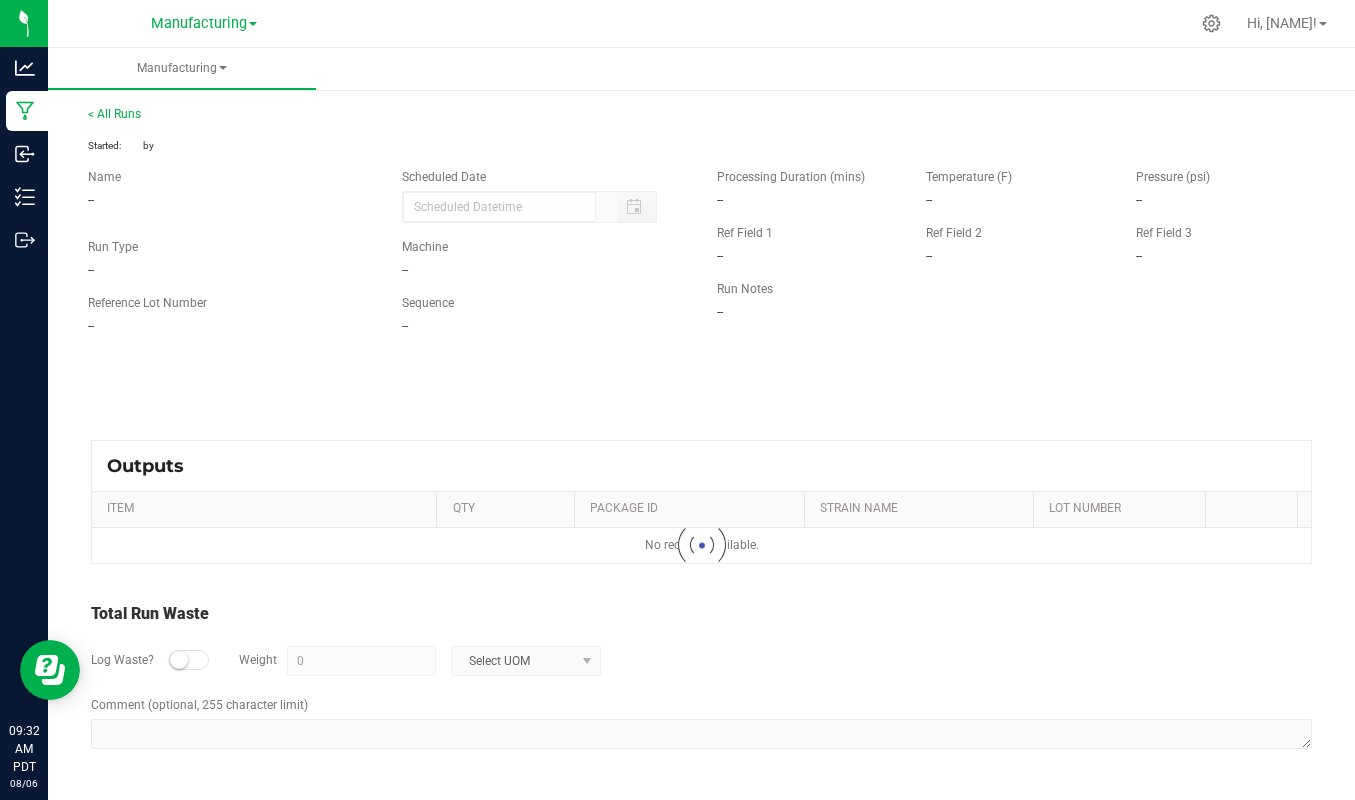 type on "[MONTH]/[DAY]/[YEAR] [HOUR]:[MINUTE] [AM/PM]" 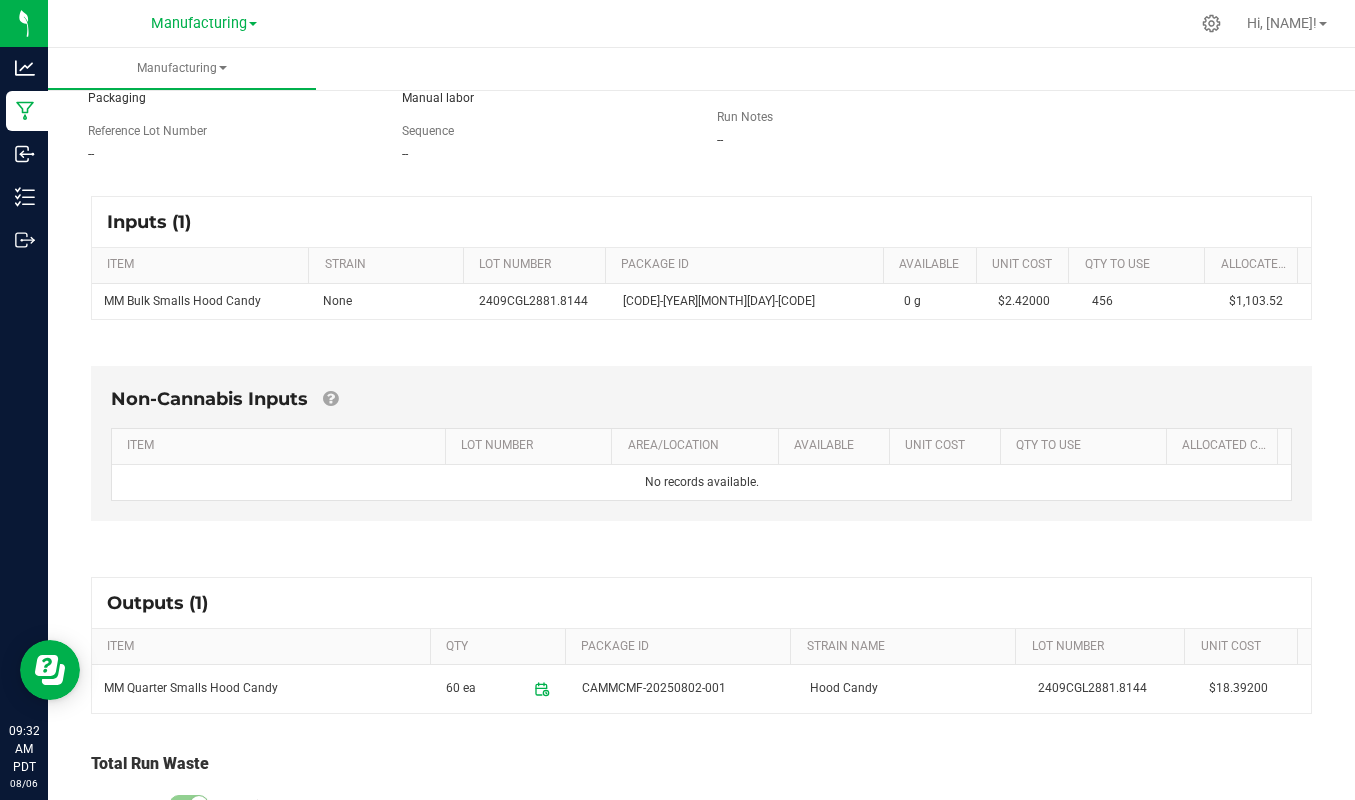 scroll, scrollTop: 300, scrollLeft: 0, axis: vertical 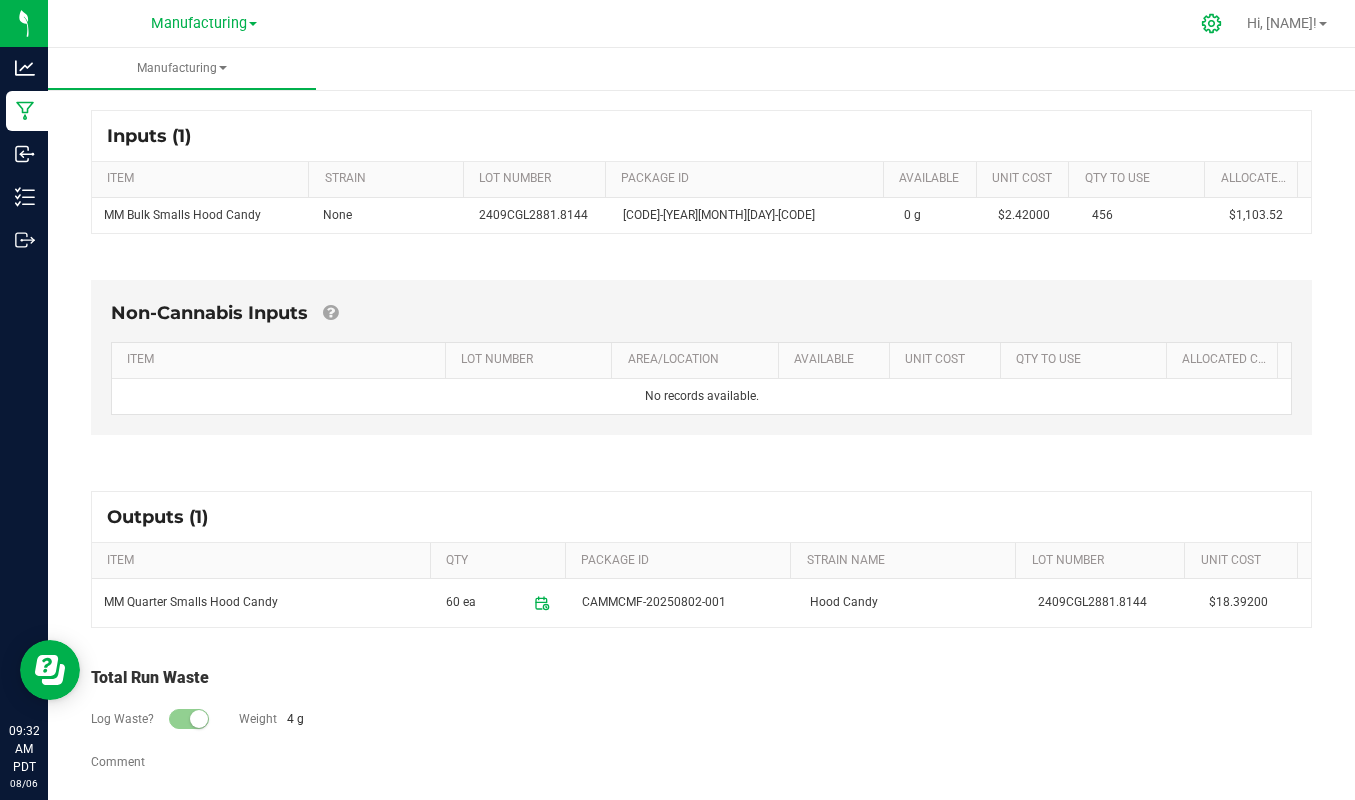 click 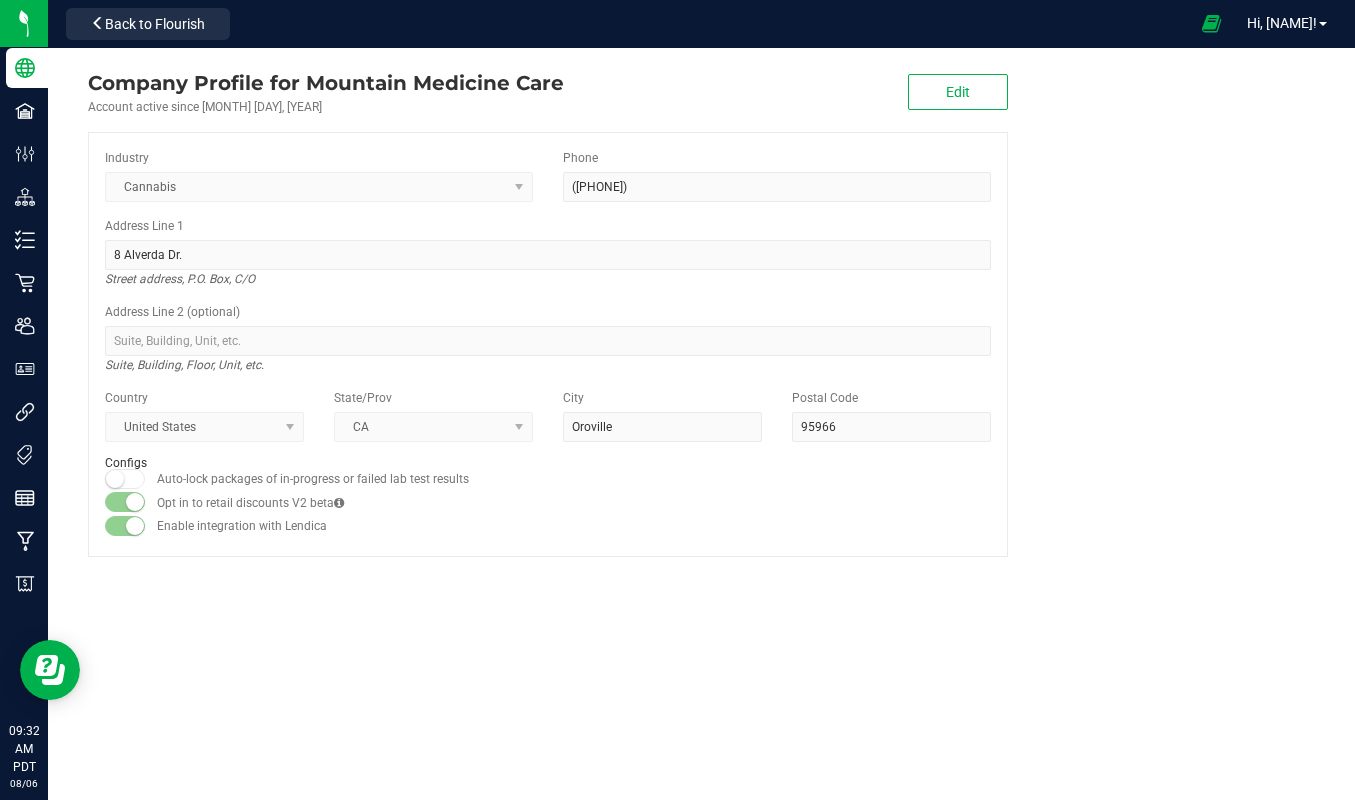 scroll, scrollTop: 0, scrollLeft: 0, axis: both 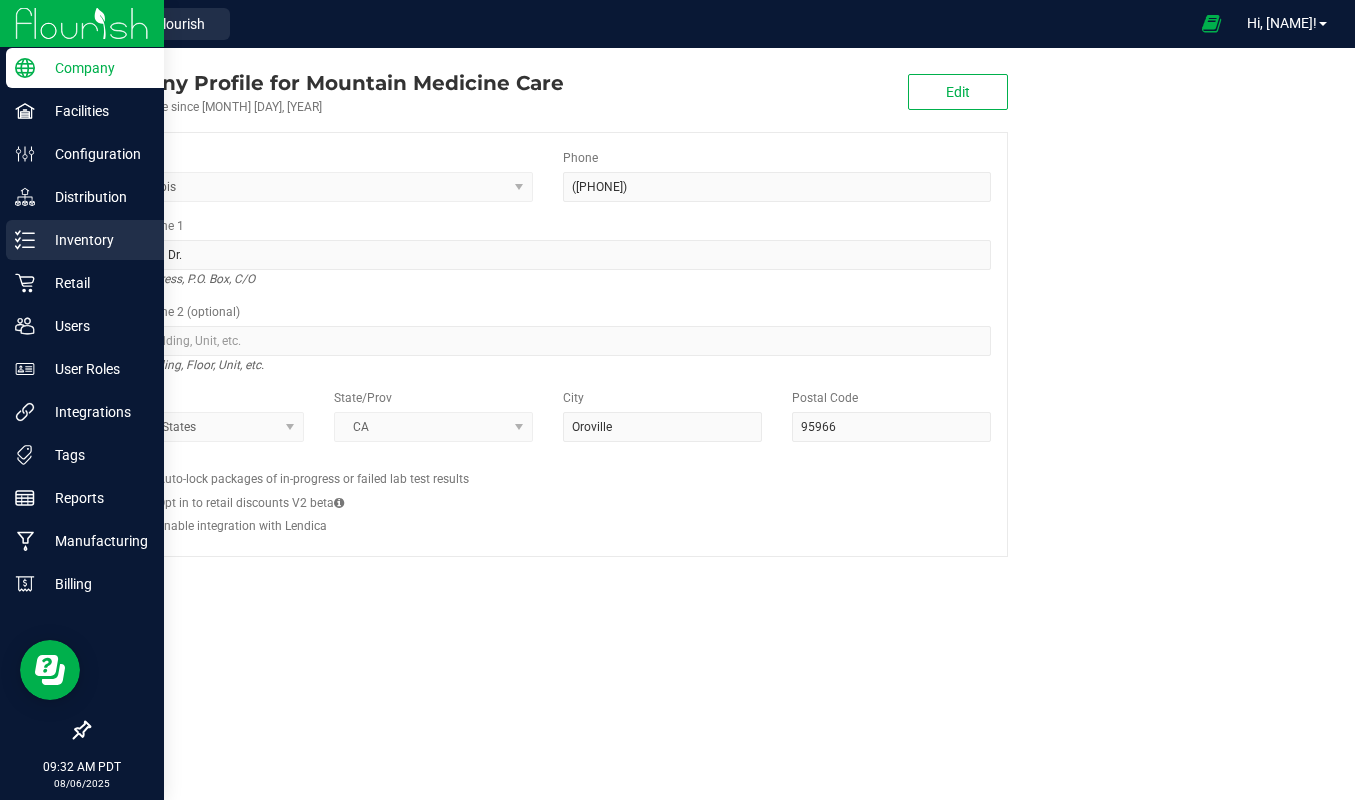 click on "Inventory" at bounding box center [95, 240] 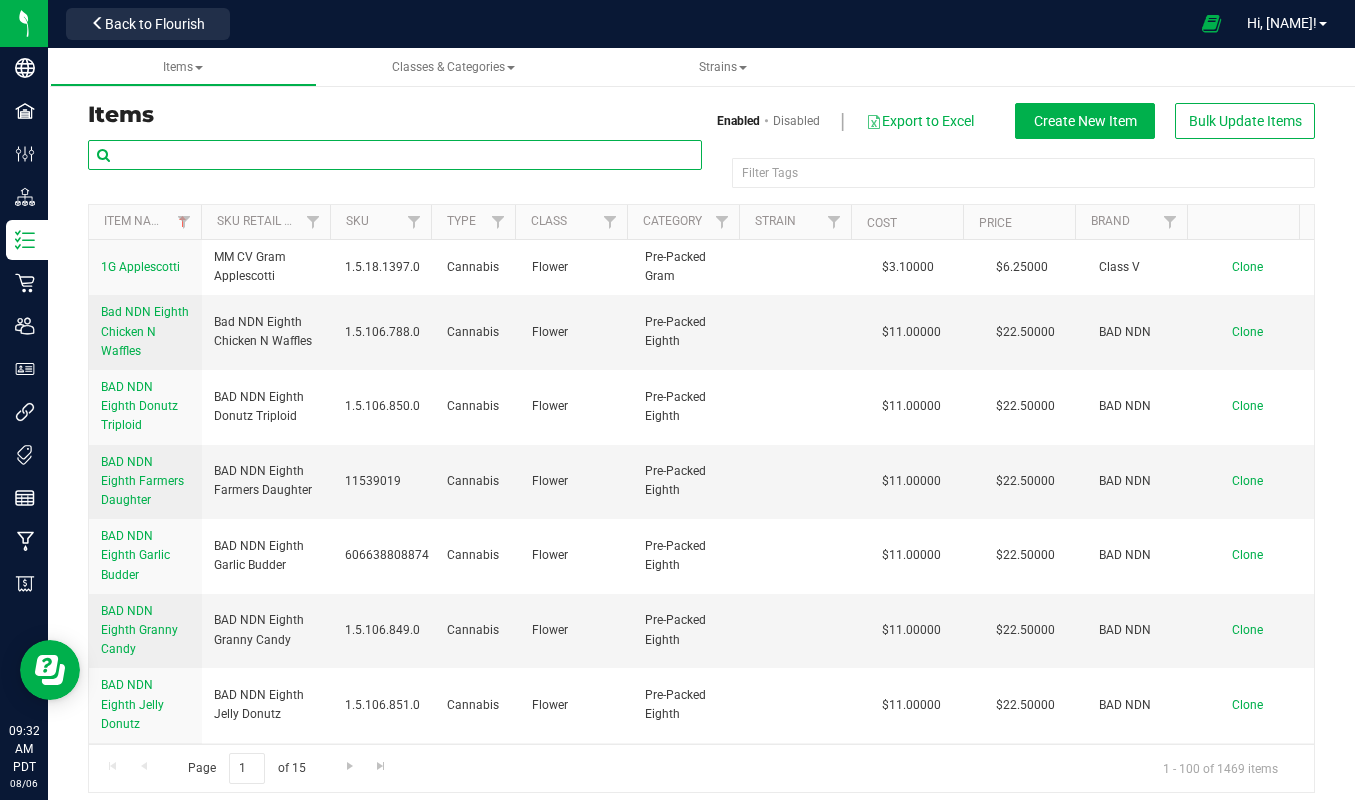 click at bounding box center [395, 155] 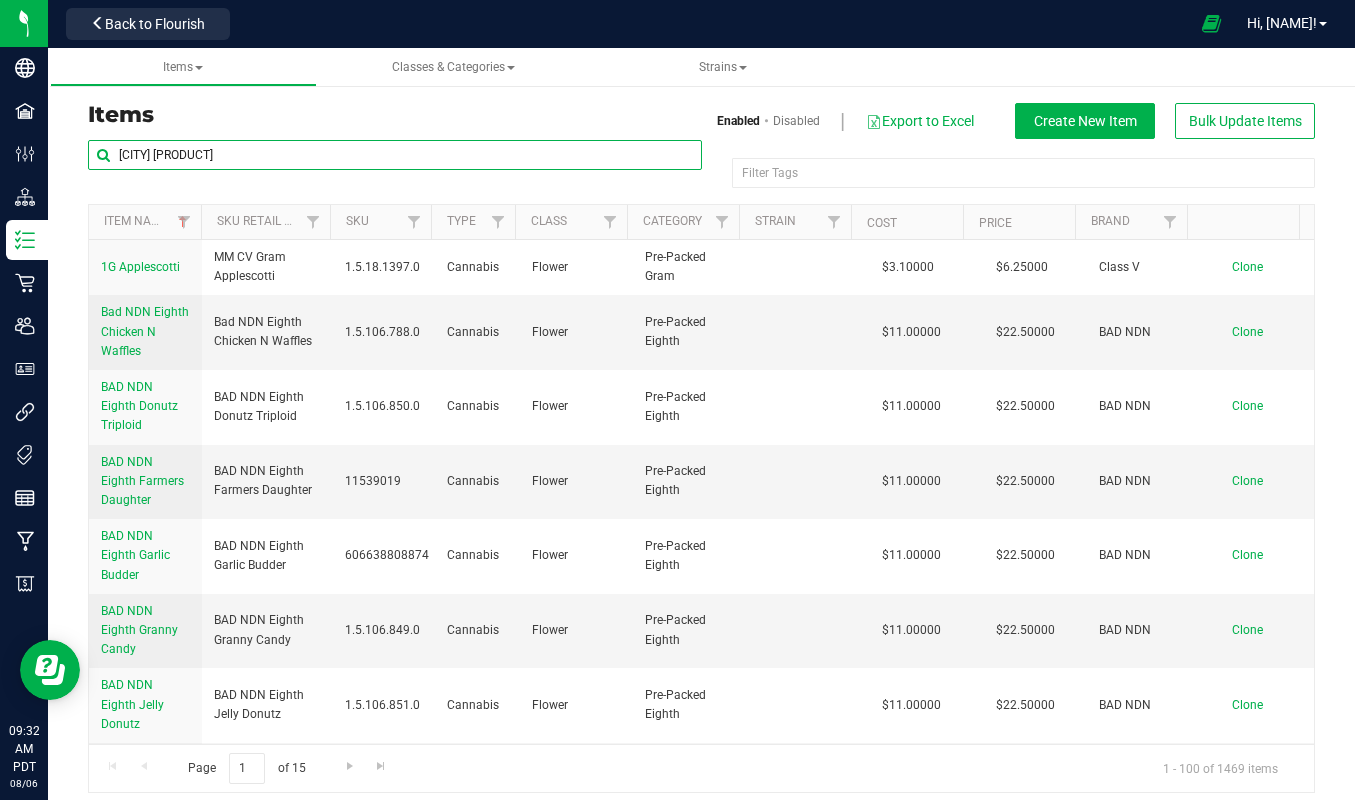 type on "[CITY] [PRODUCT]" 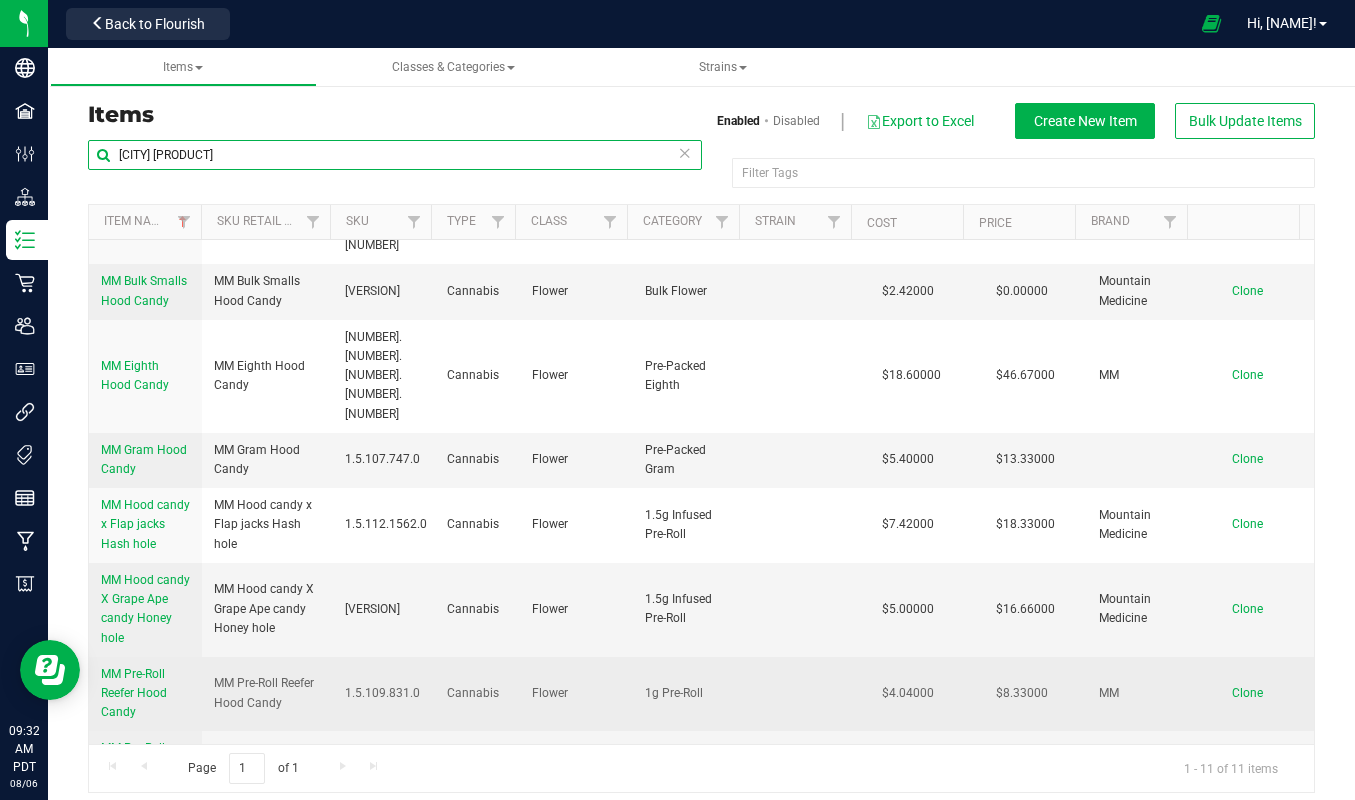 scroll, scrollTop: 258, scrollLeft: 0, axis: vertical 